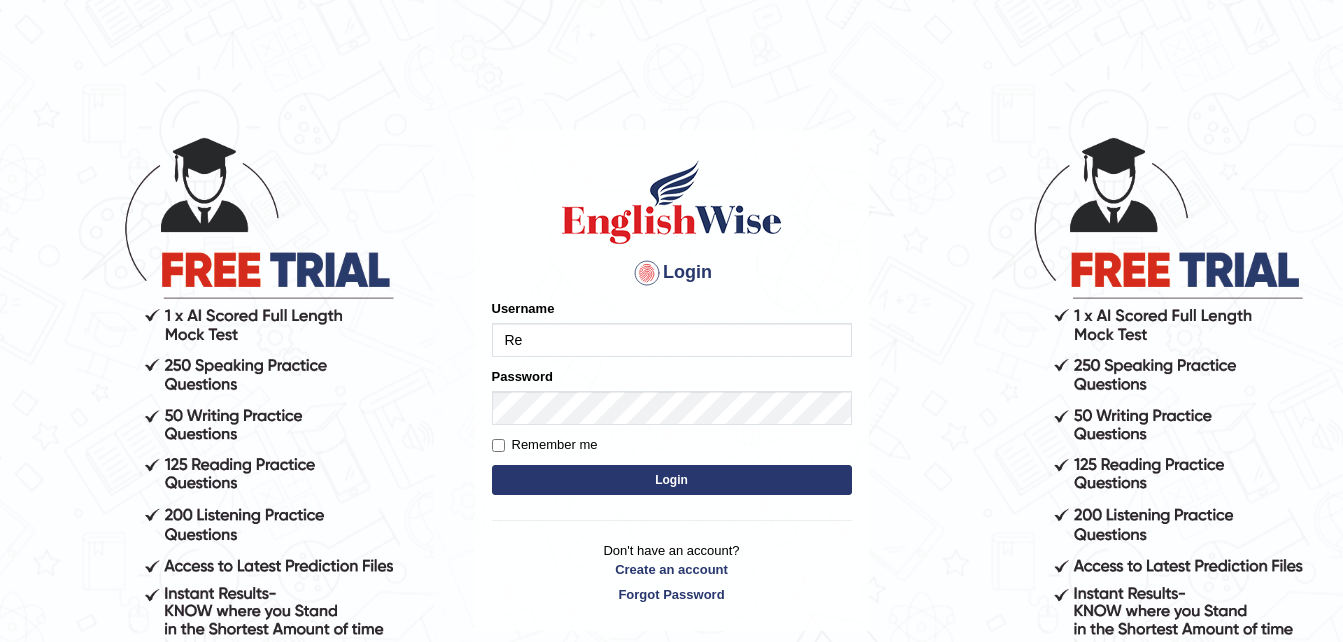 scroll, scrollTop: 0, scrollLeft: 0, axis: both 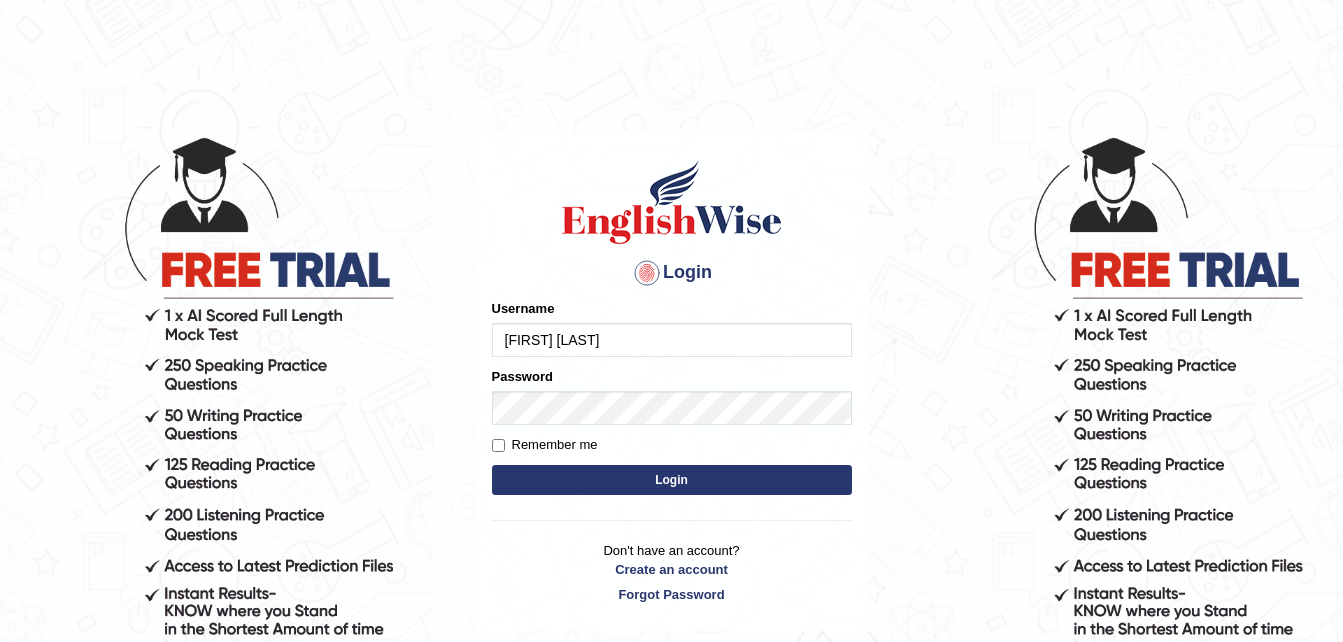 type on "[FIRST] [LAST]" 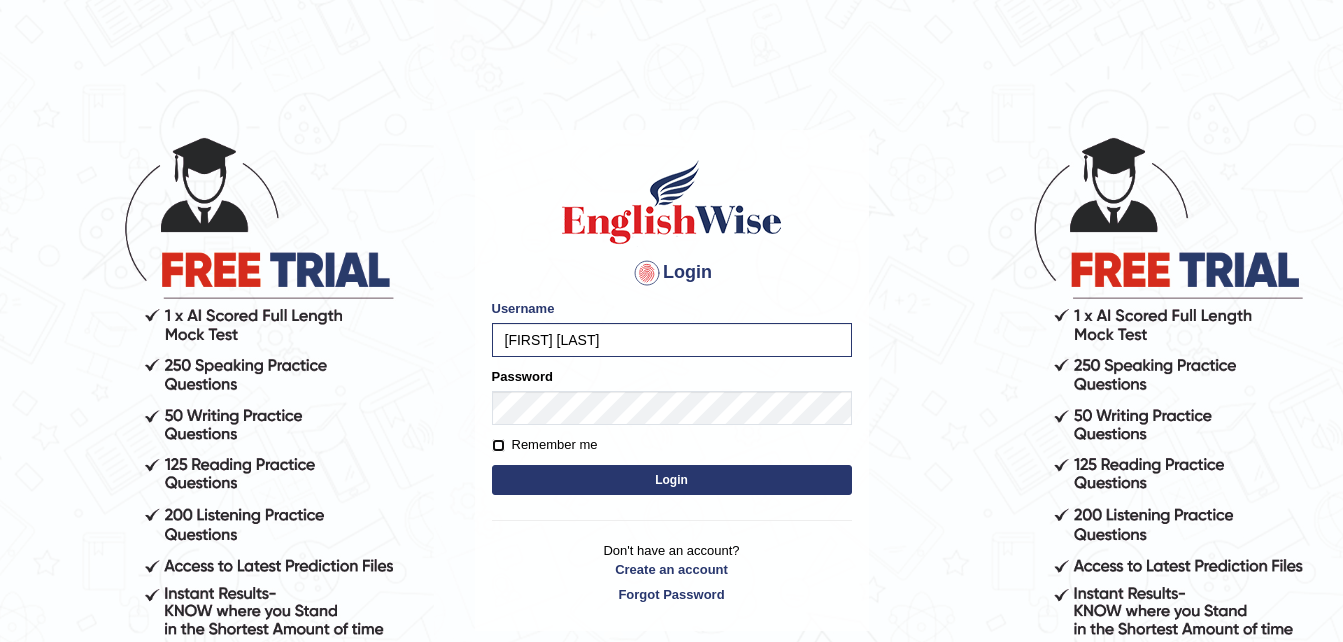 click on "Remember me" at bounding box center [498, 445] 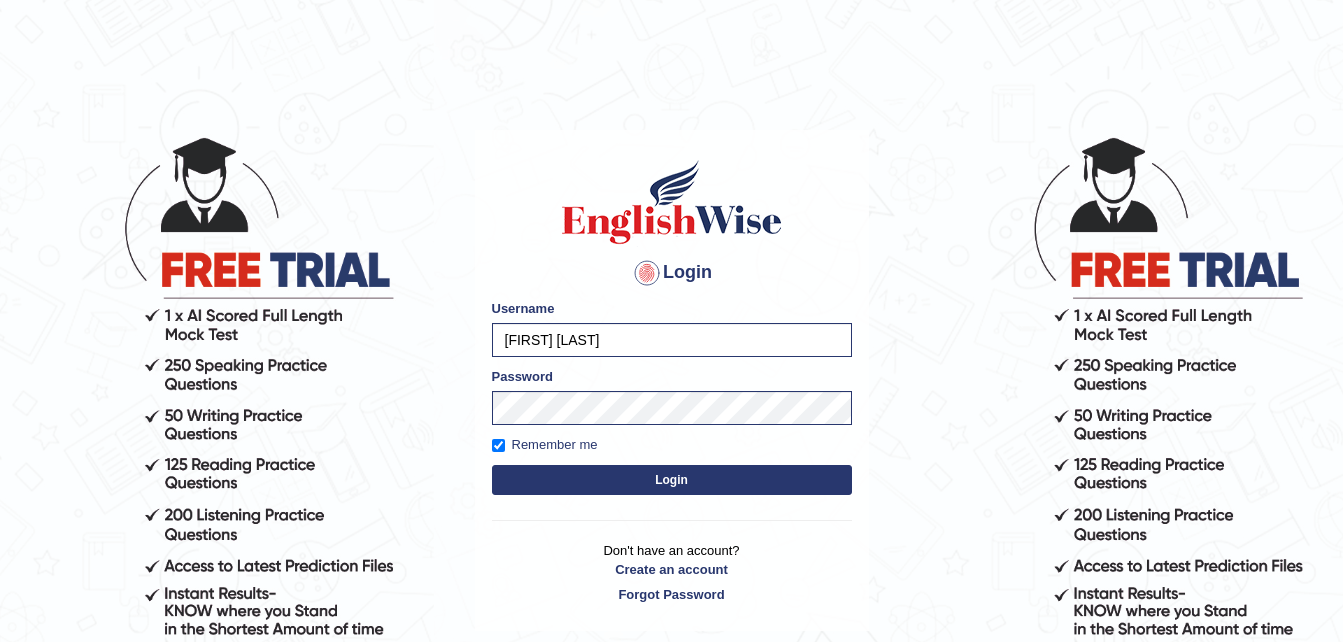 click on "Login" at bounding box center (672, 480) 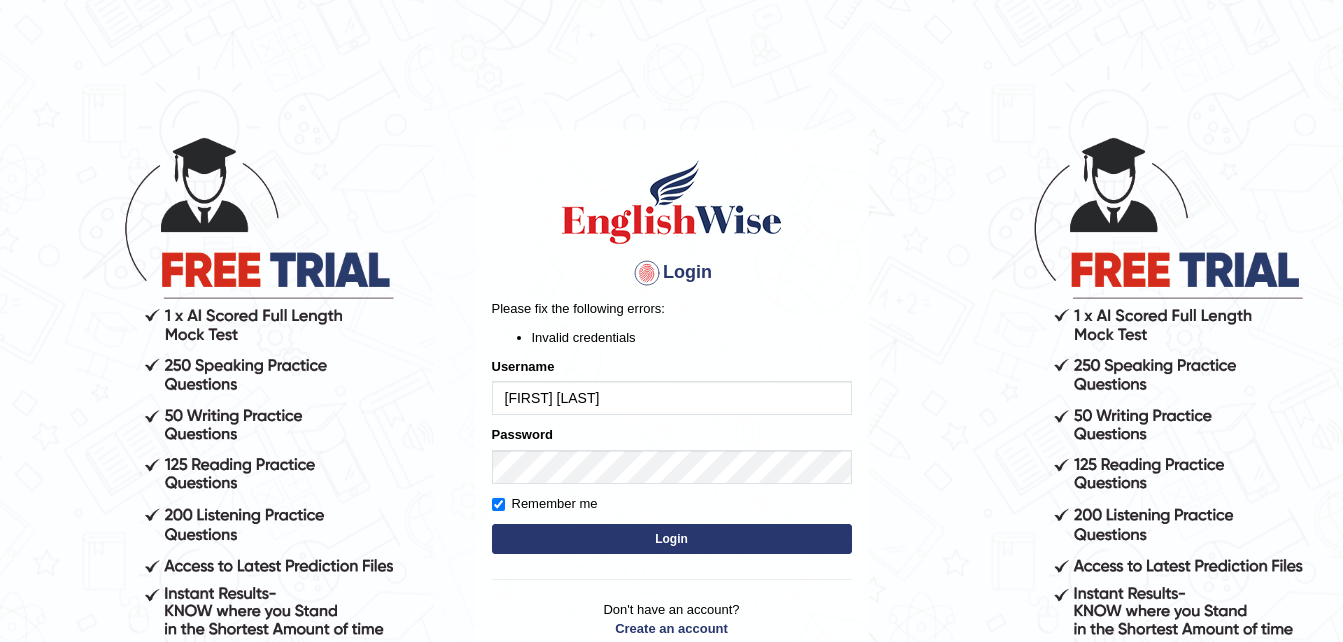 scroll, scrollTop: 0, scrollLeft: 0, axis: both 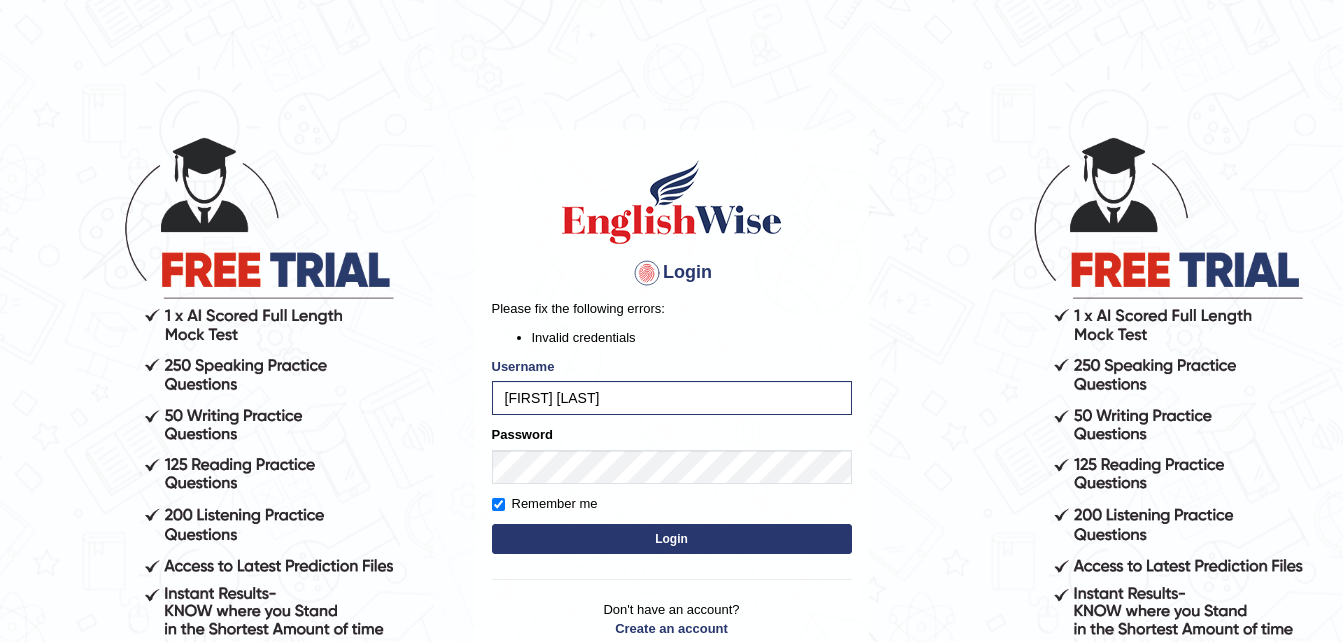 click on "Login" at bounding box center (672, 539) 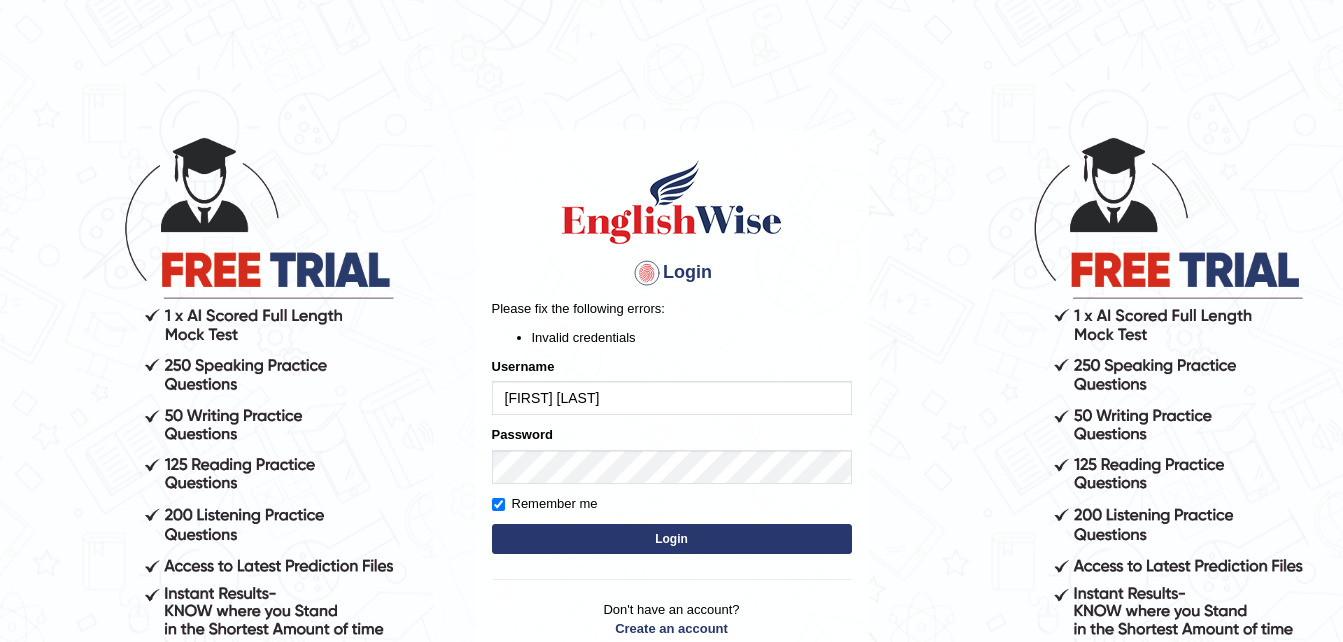 scroll, scrollTop: 0, scrollLeft: 0, axis: both 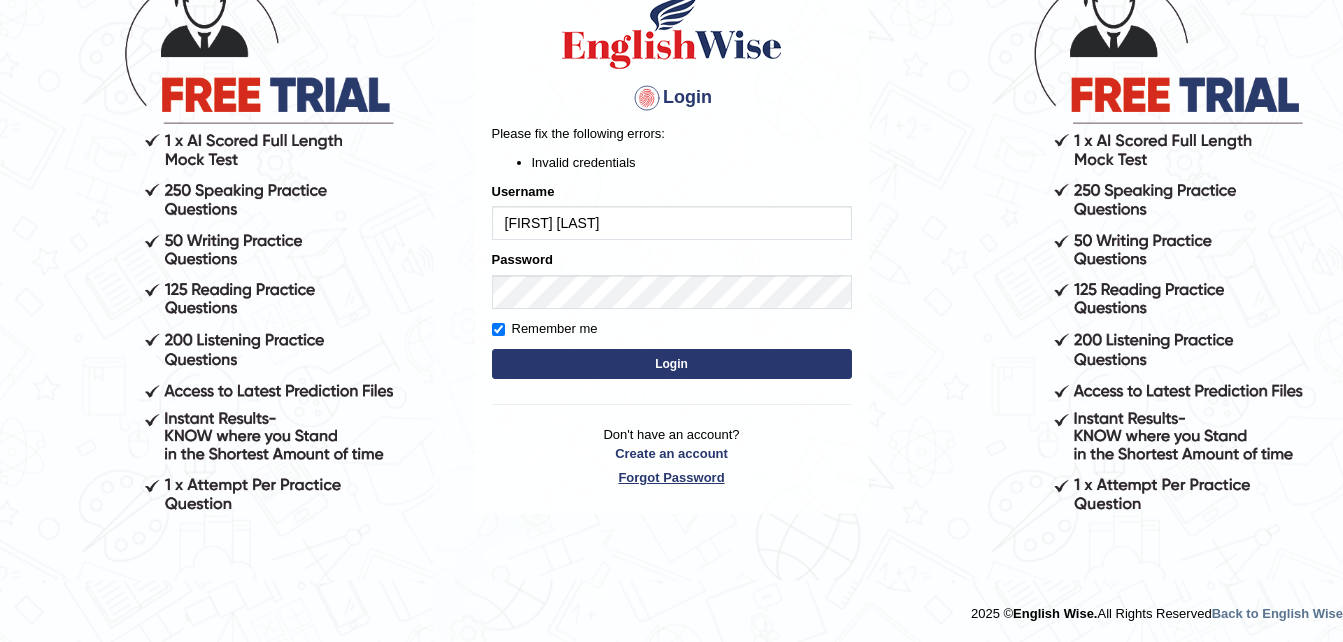 click on "Forgot Password" at bounding box center [672, 477] 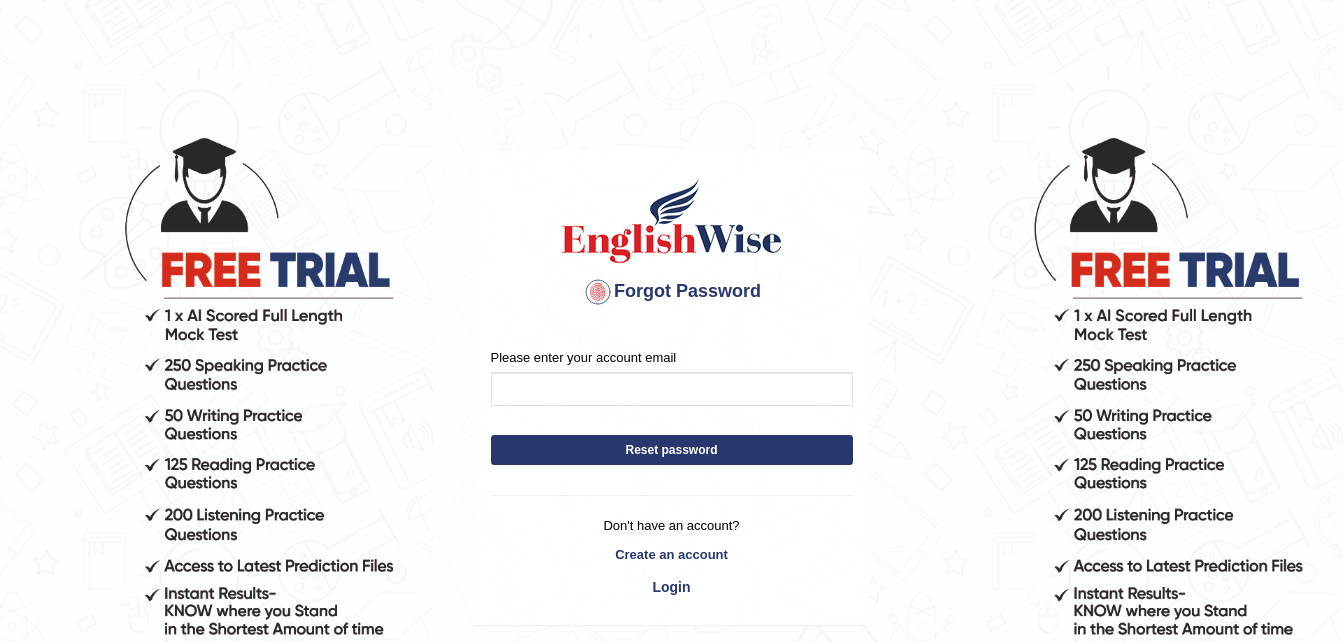 scroll, scrollTop: 0, scrollLeft: 0, axis: both 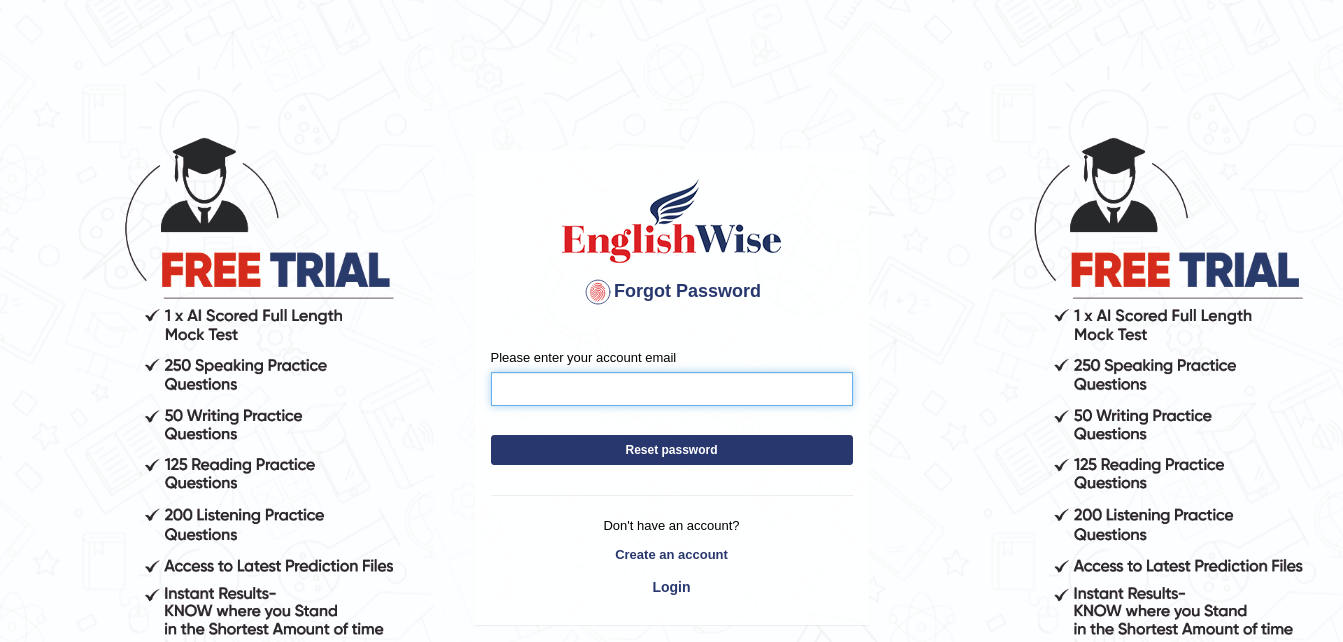 click on "Please enter your account email" at bounding box center (672, 389) 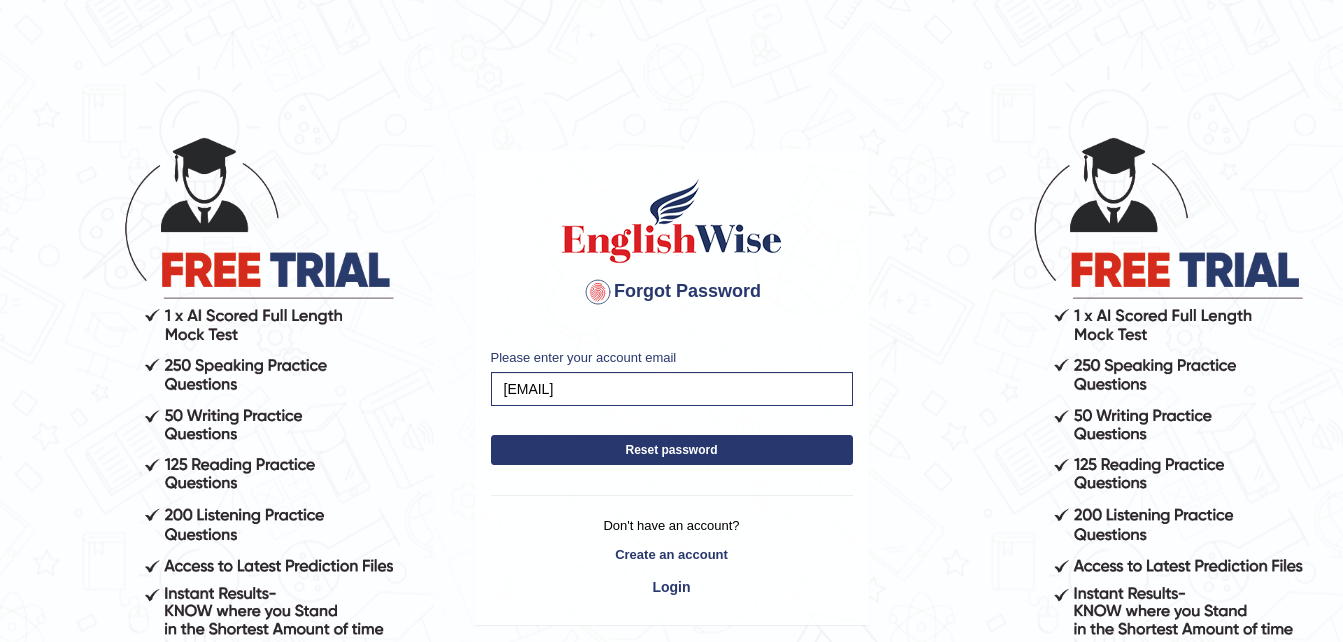 click on "Reset password" at bounding box center (672, 450) 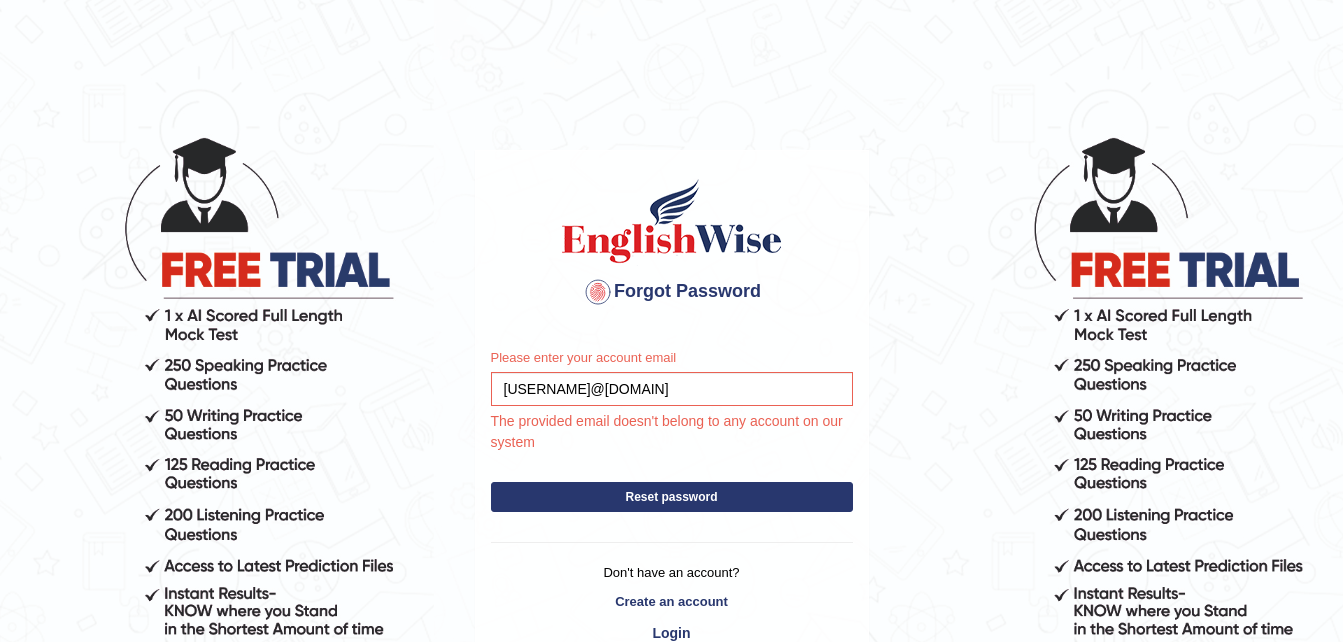 scroll, scrollTop: 0, scrollLeft: 0, axis: both 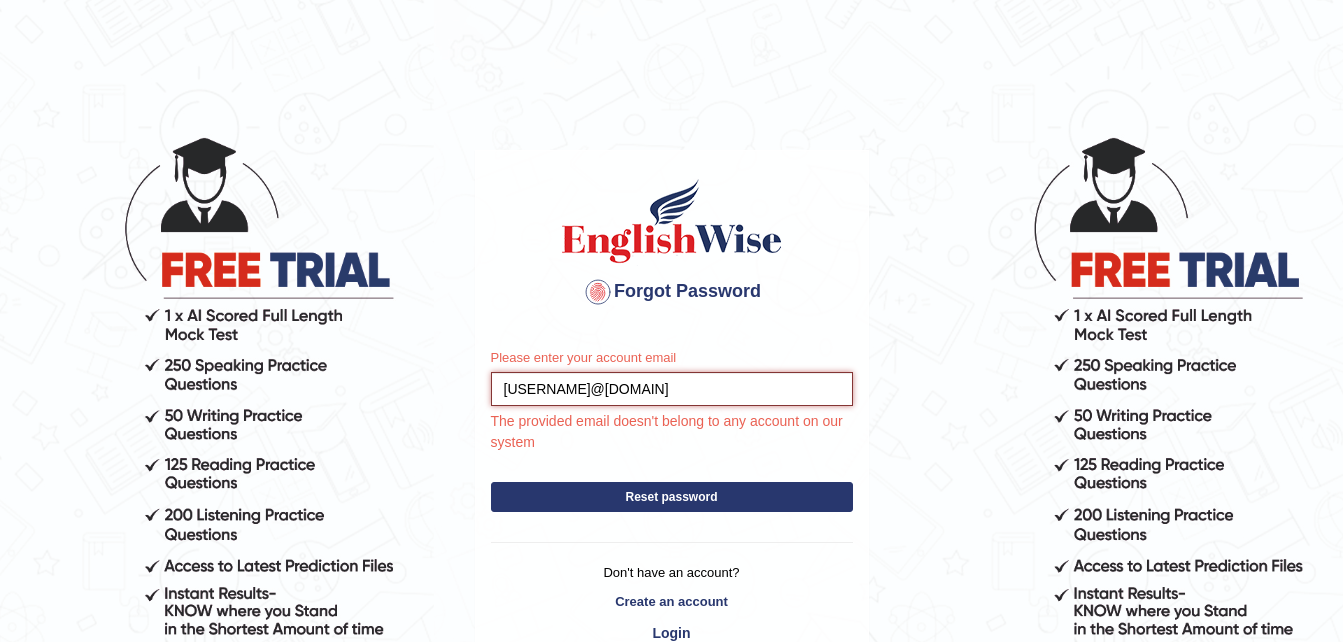 click on "maunata31@gmail.com" at bounding box center (672, 389) 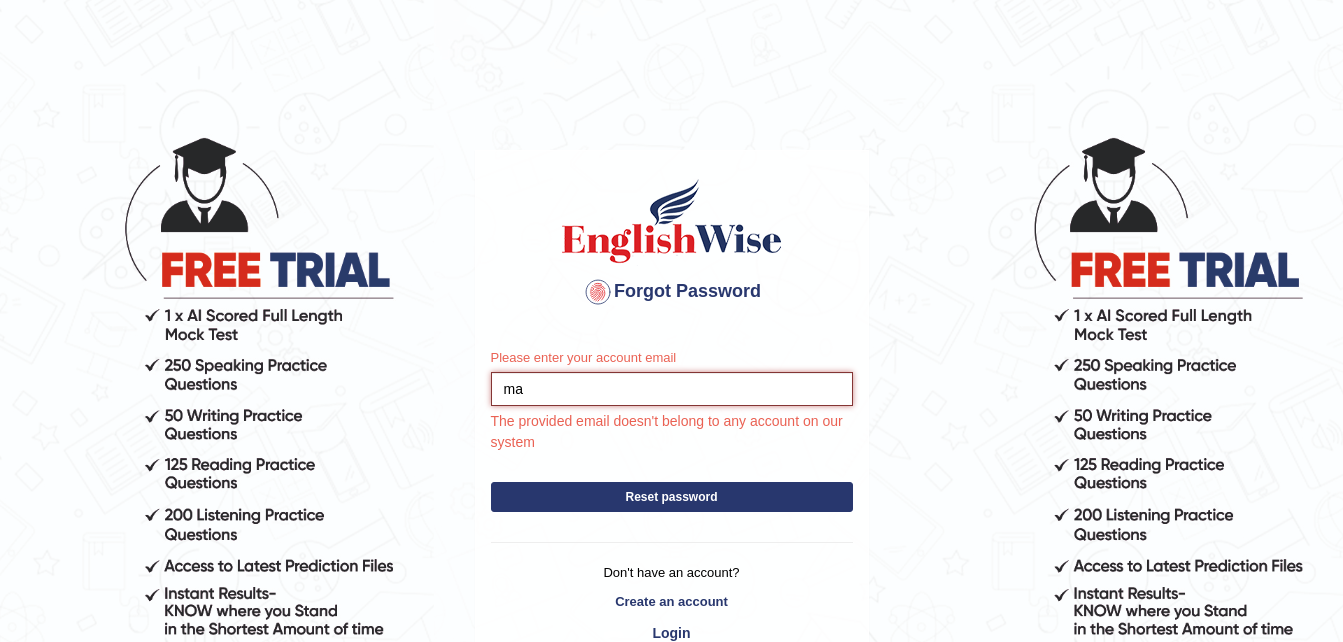 type on "m" 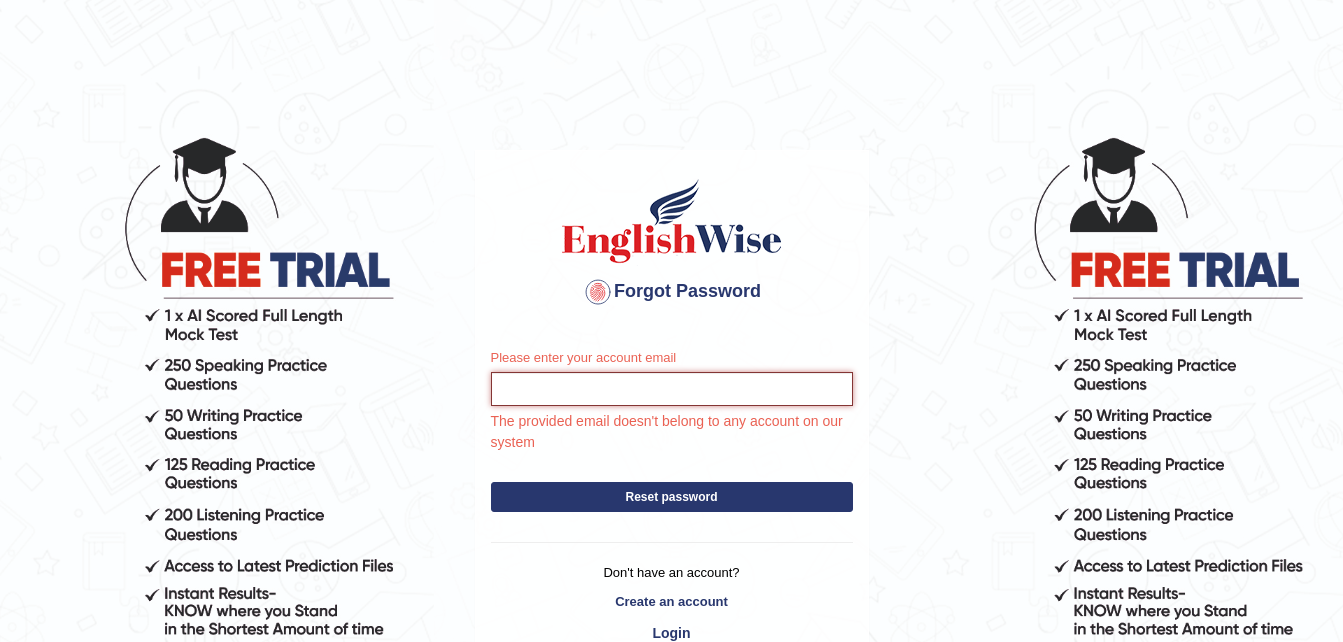 type on "R" 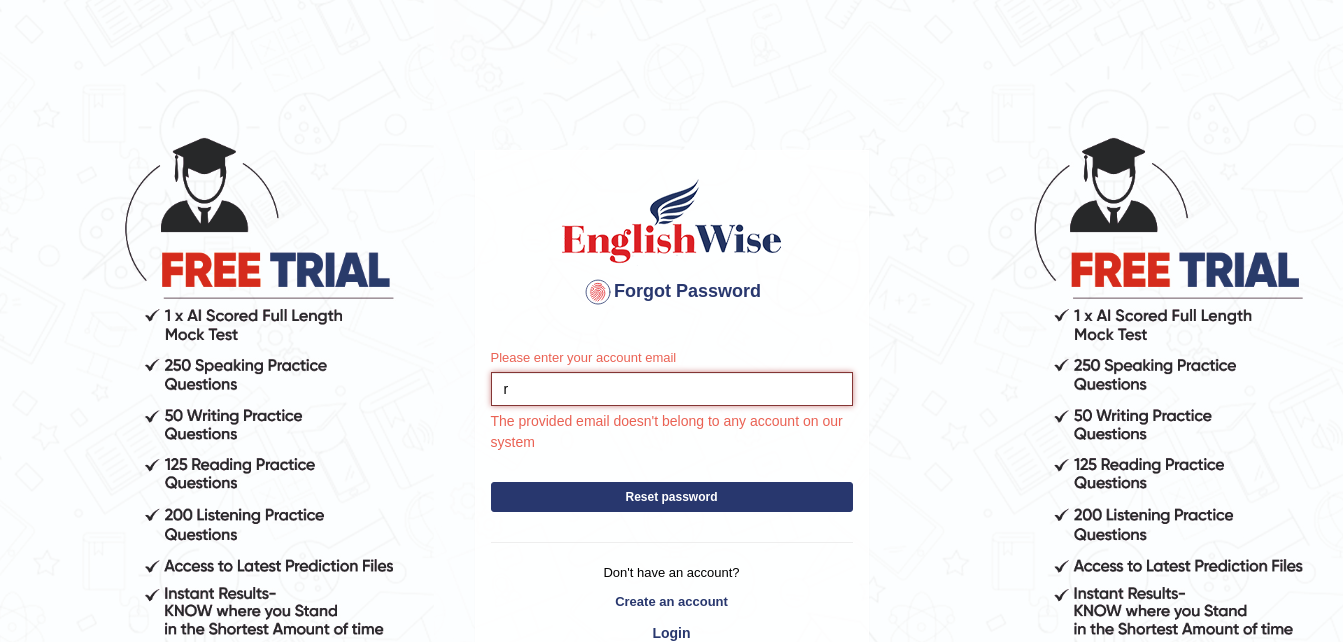 type on "rayeeraynu@gmail.com" 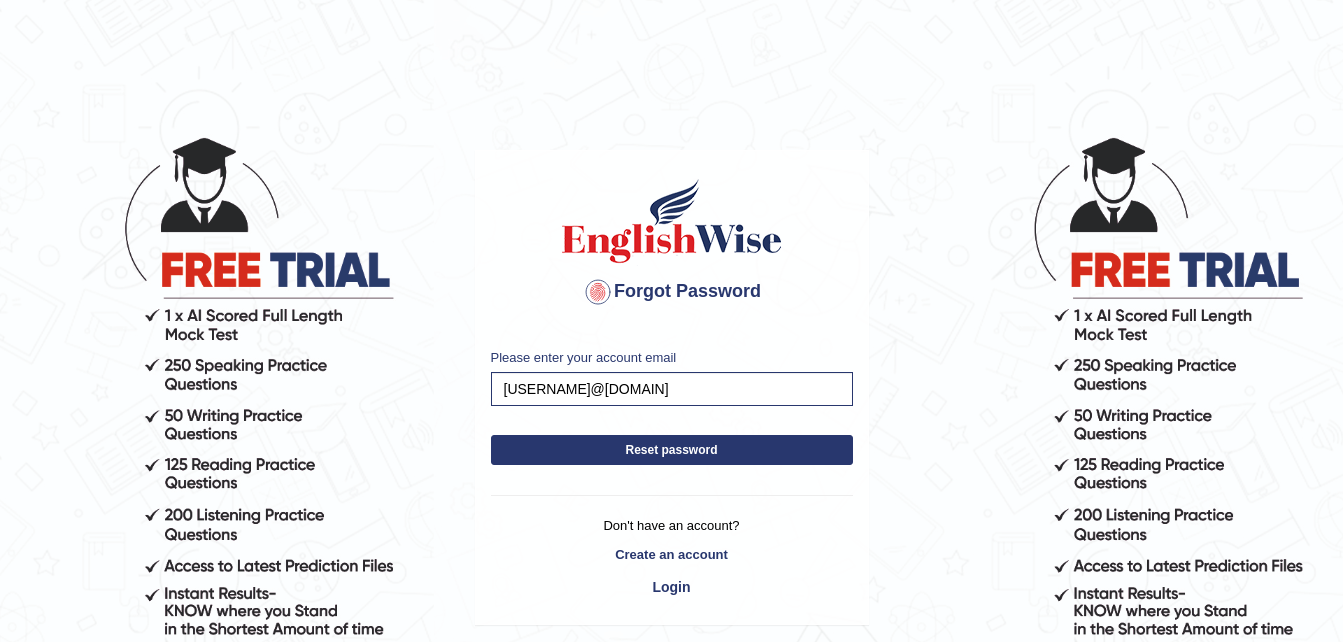 click on "Reset password" at bounding box center [672, 450] 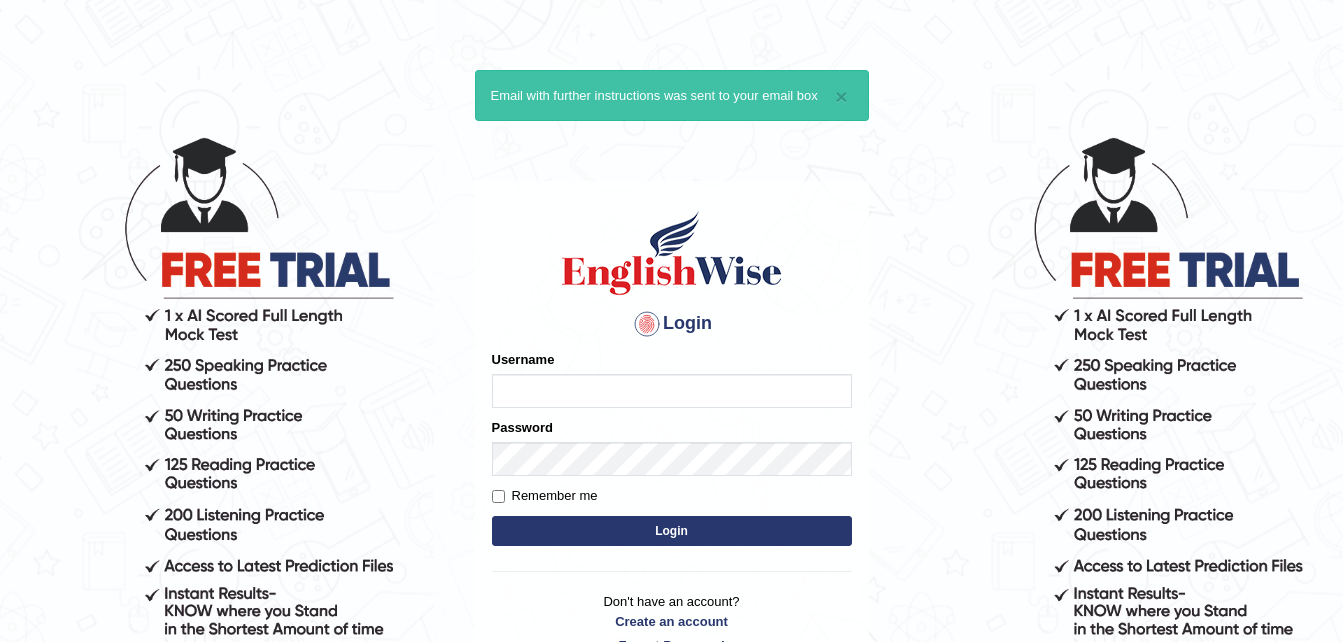 scroll, scrollTop: 0, scrollLeft: 0, axis: both 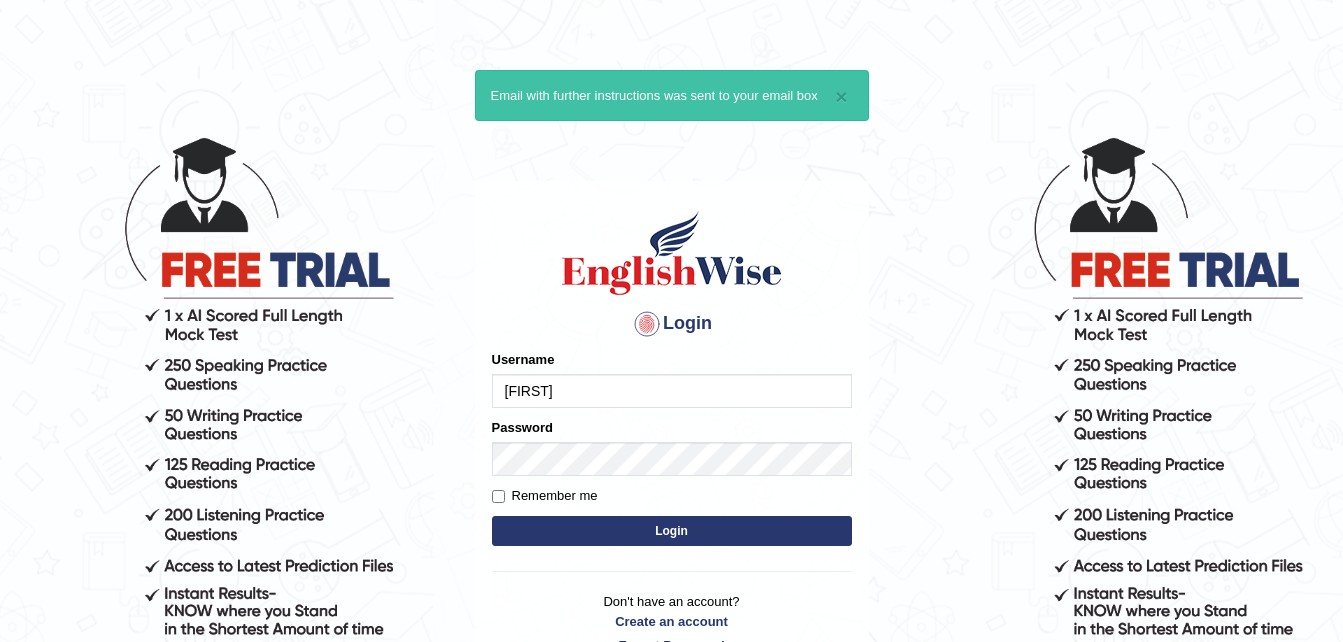 type on "[FIRST]" 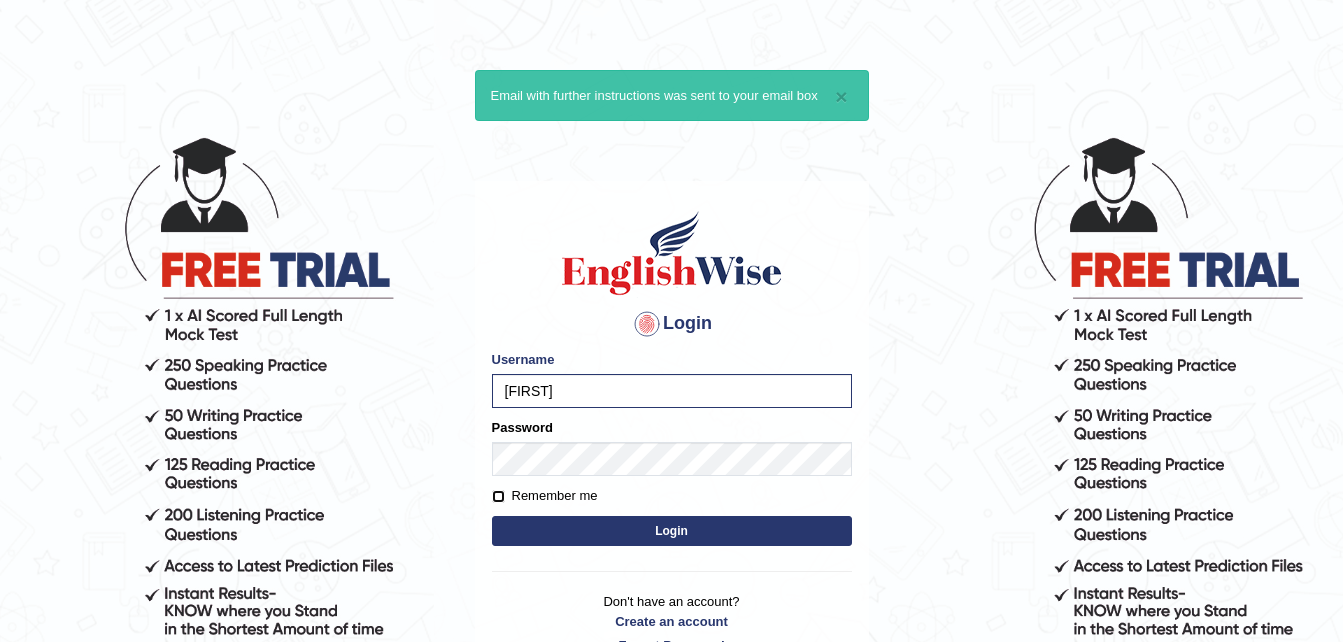click on "Remember me" at bounding box center [498, 496] 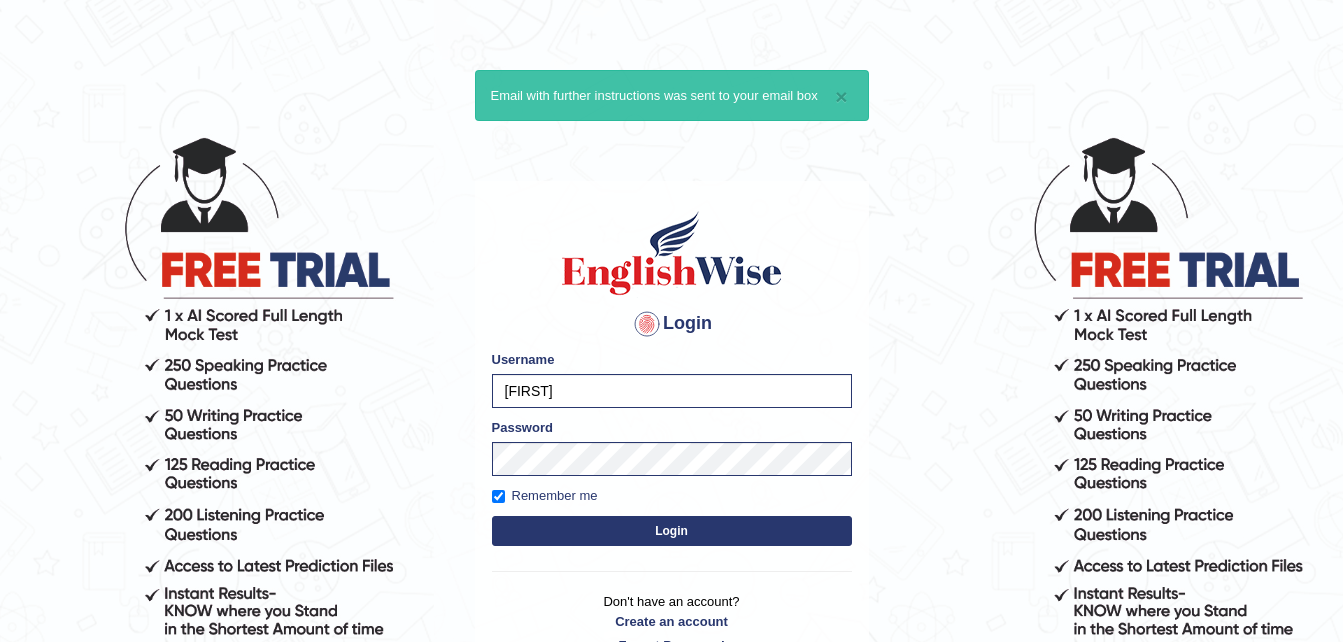 click on "Login" at bounding box center (672, 531) 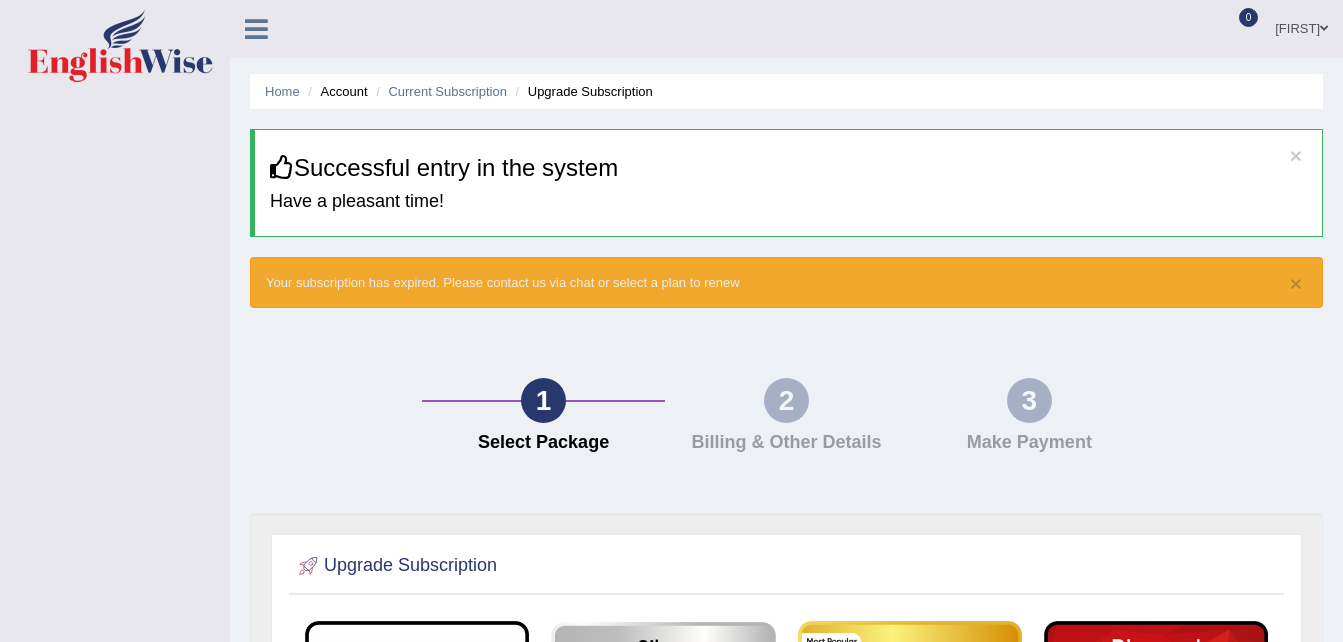 scroll, scrollTop: 0, scrollLeft: 0, axis: both 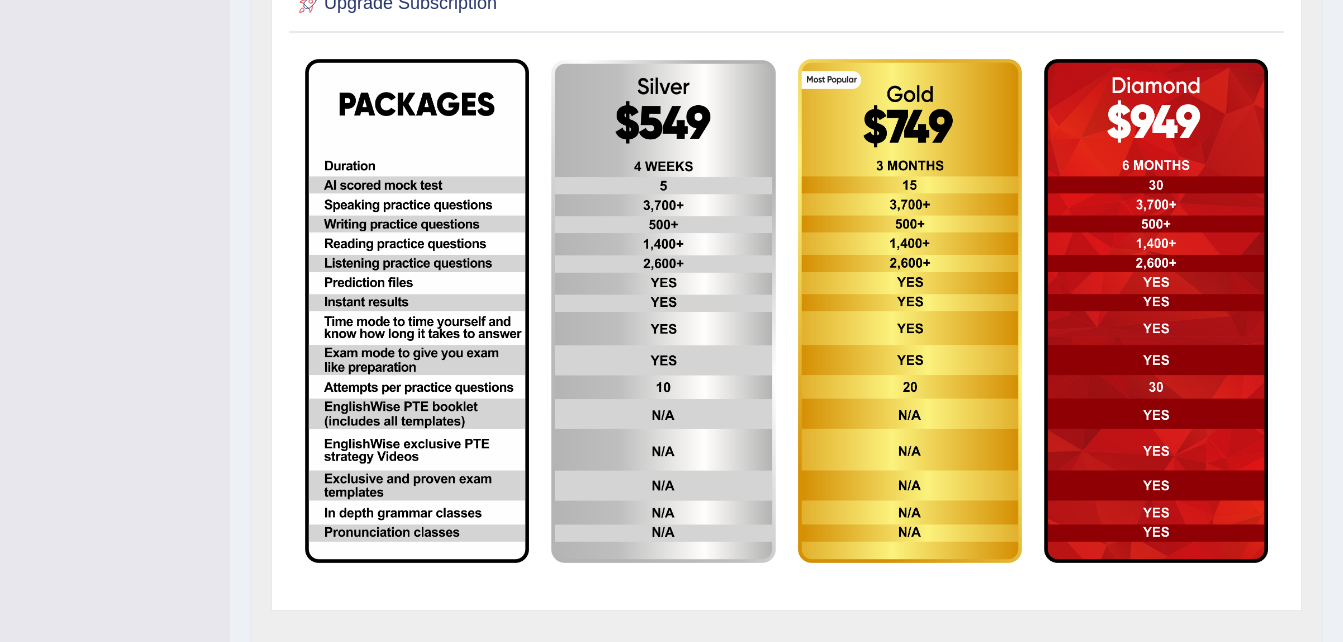 click at bounding box center [663, 312] 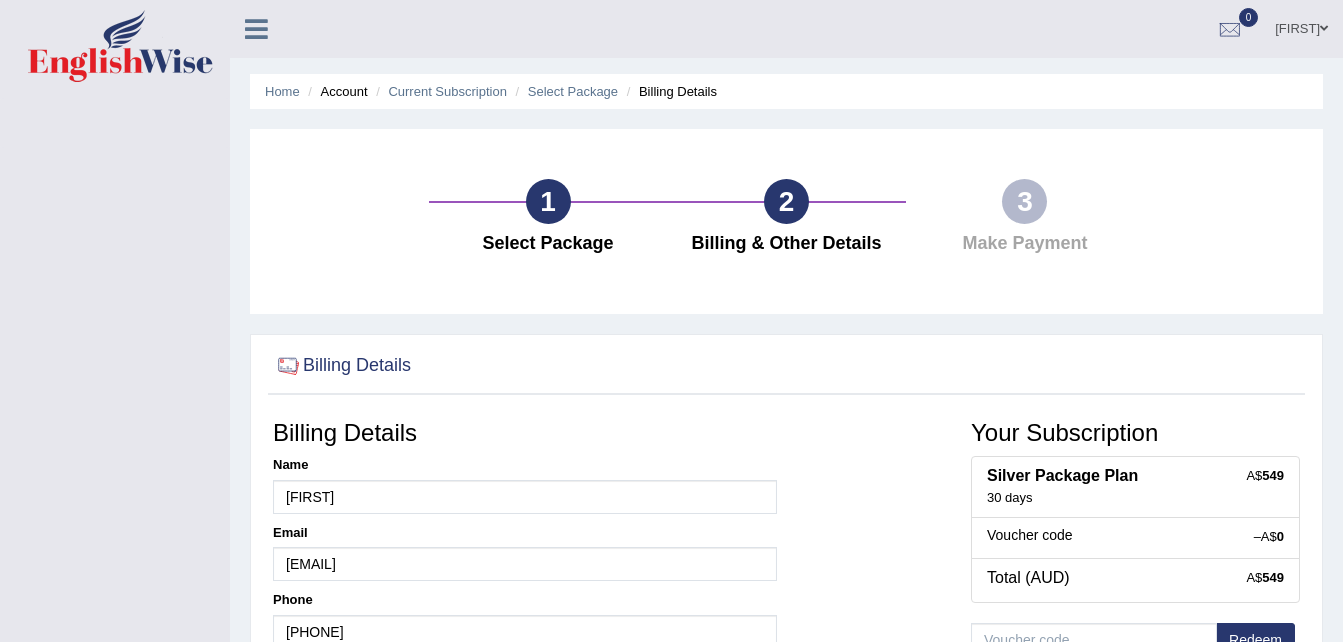scroll, scrollTop: 0, scrollLeft: 0, axis: both 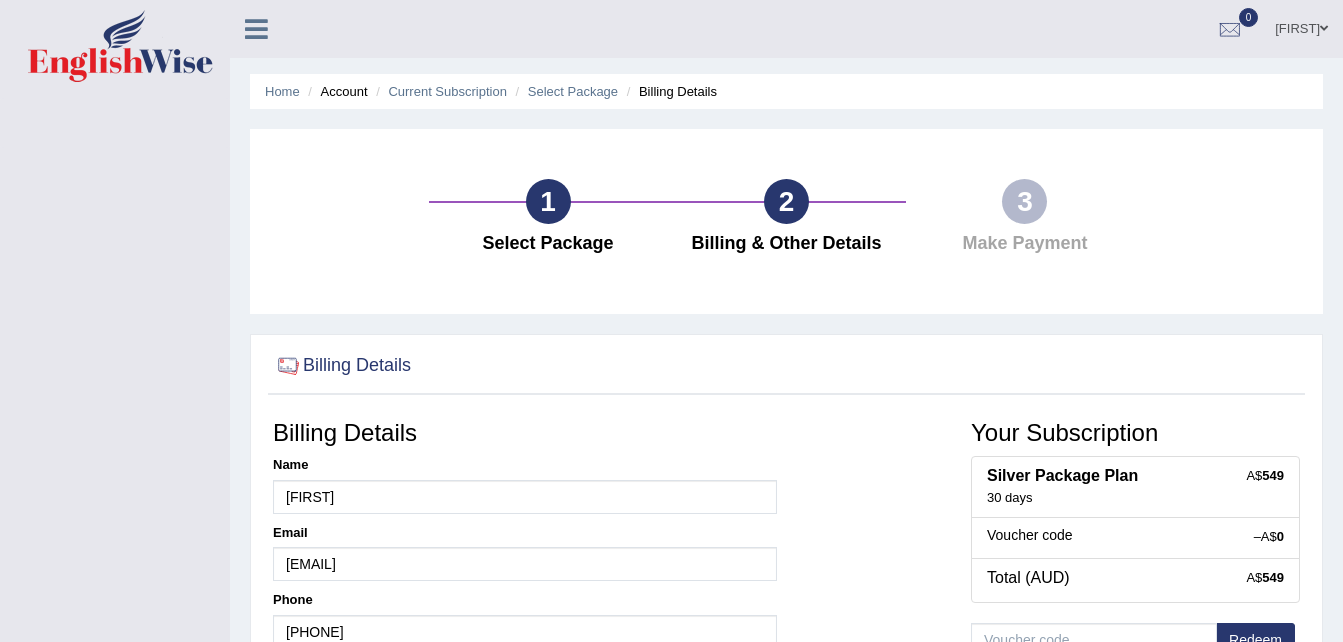 click on "1
Select Package
2
Billing & Other Details
3
Make Payment" at bounding box center [786, 221] 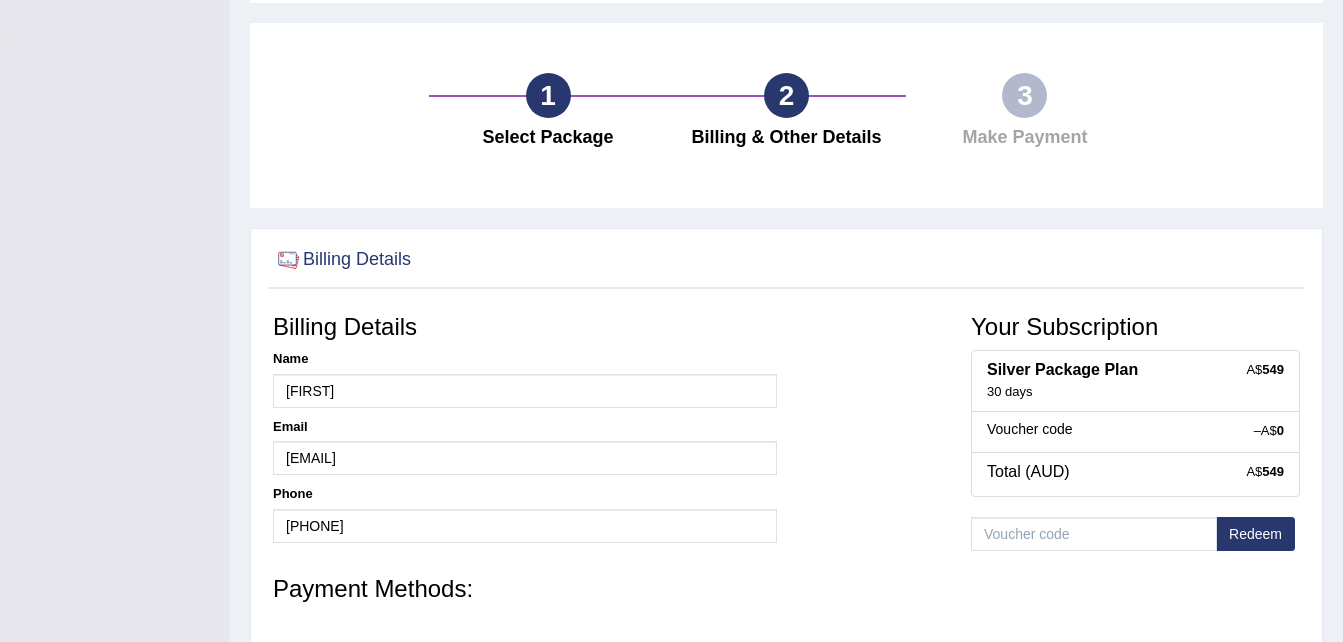 scroll, scrollTop: 0, scrollLeft: 0, axis: both 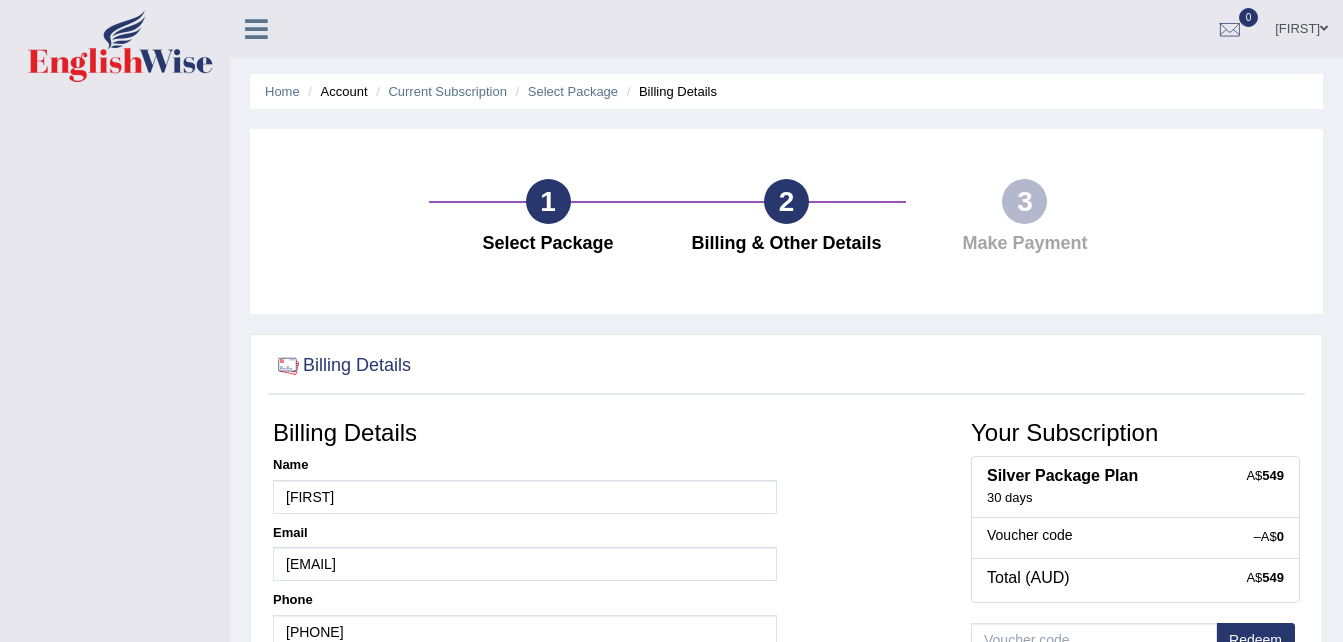 click on "3" at bounding box center [1024, 201] 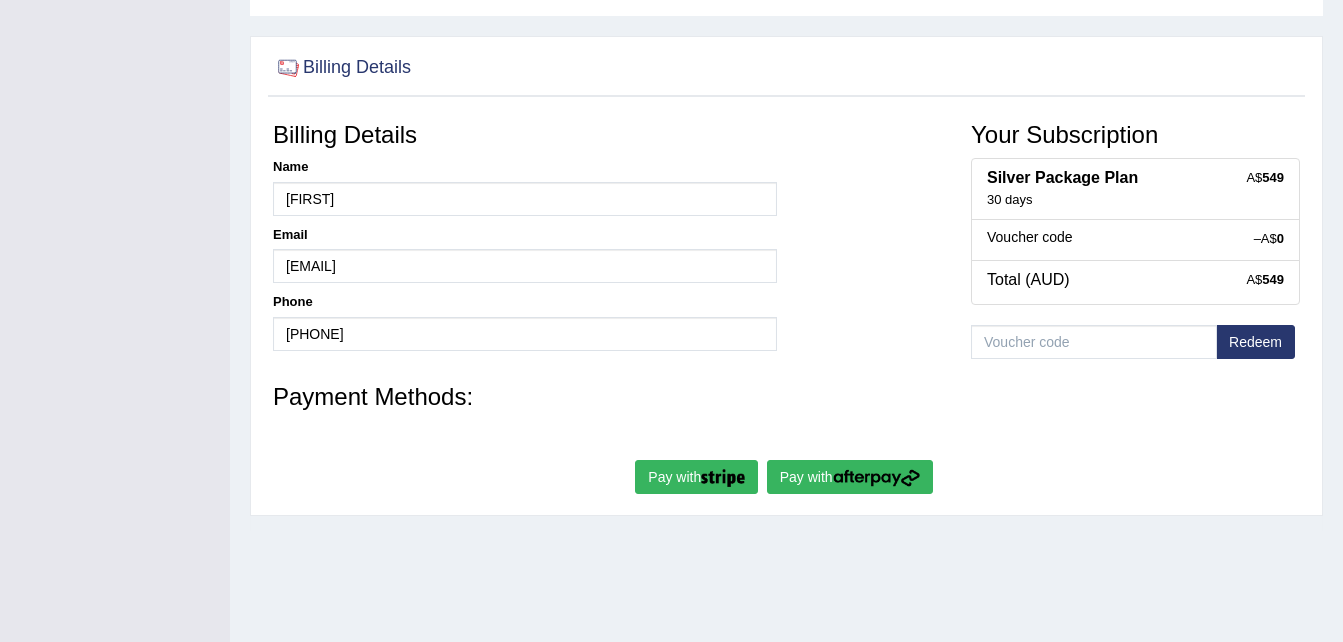 scroll, scrollTop: 360, scrollLeft: 0, axis: vertical 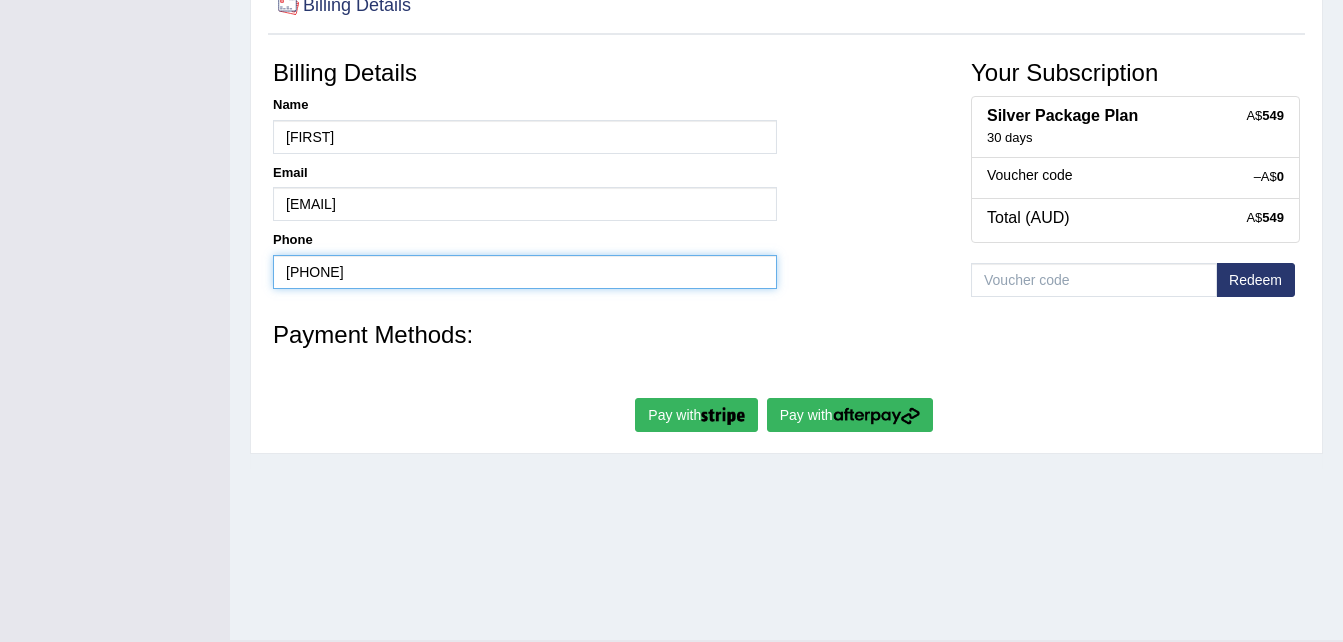 click on "+61426121709" at bounding box center (525, 272) 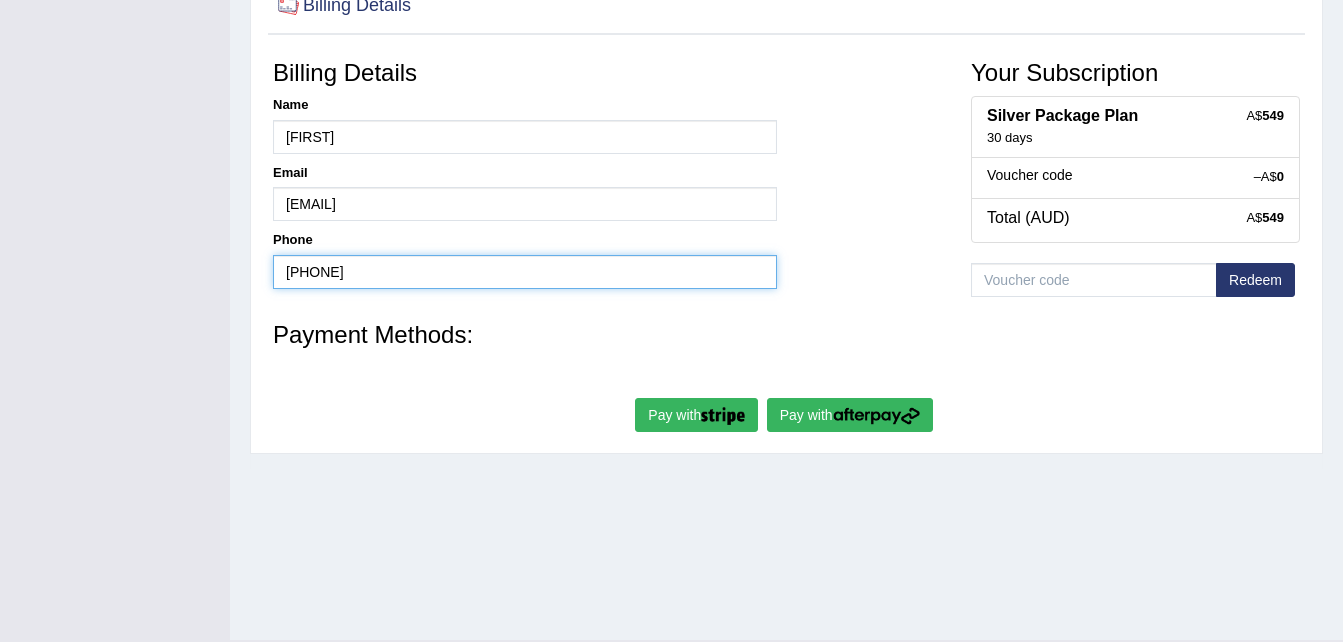type on "[PHONE]" 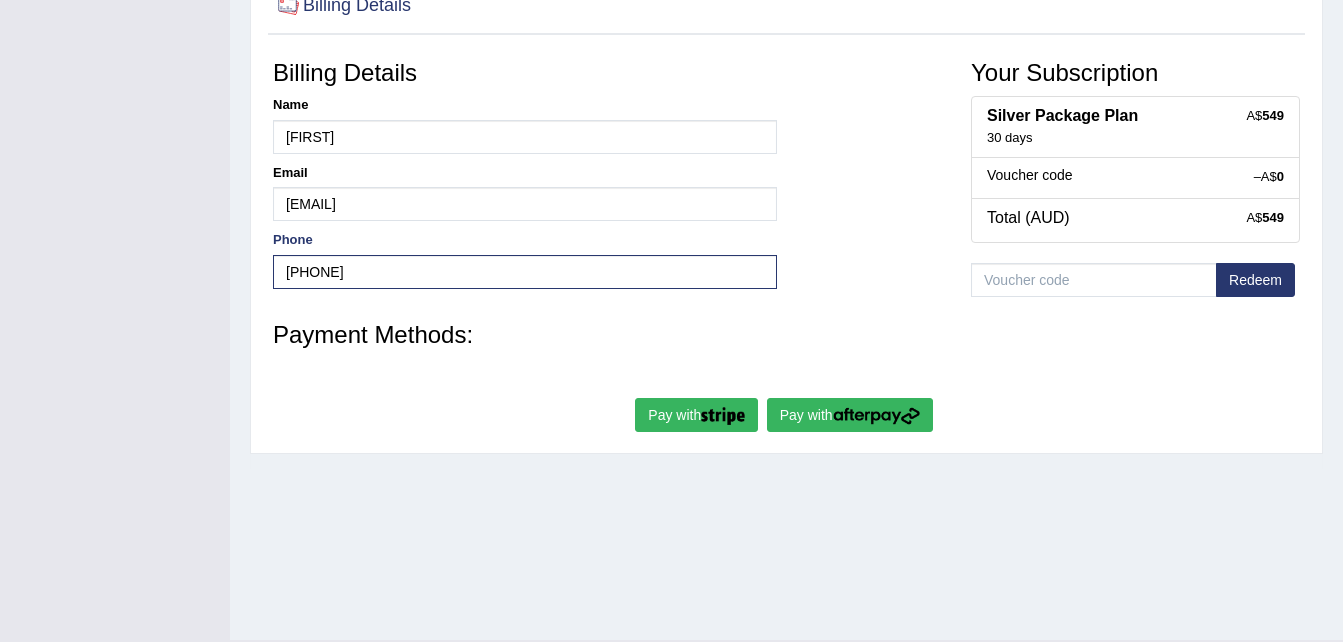 click on "Redeem" at bounding box center (1255, 280) 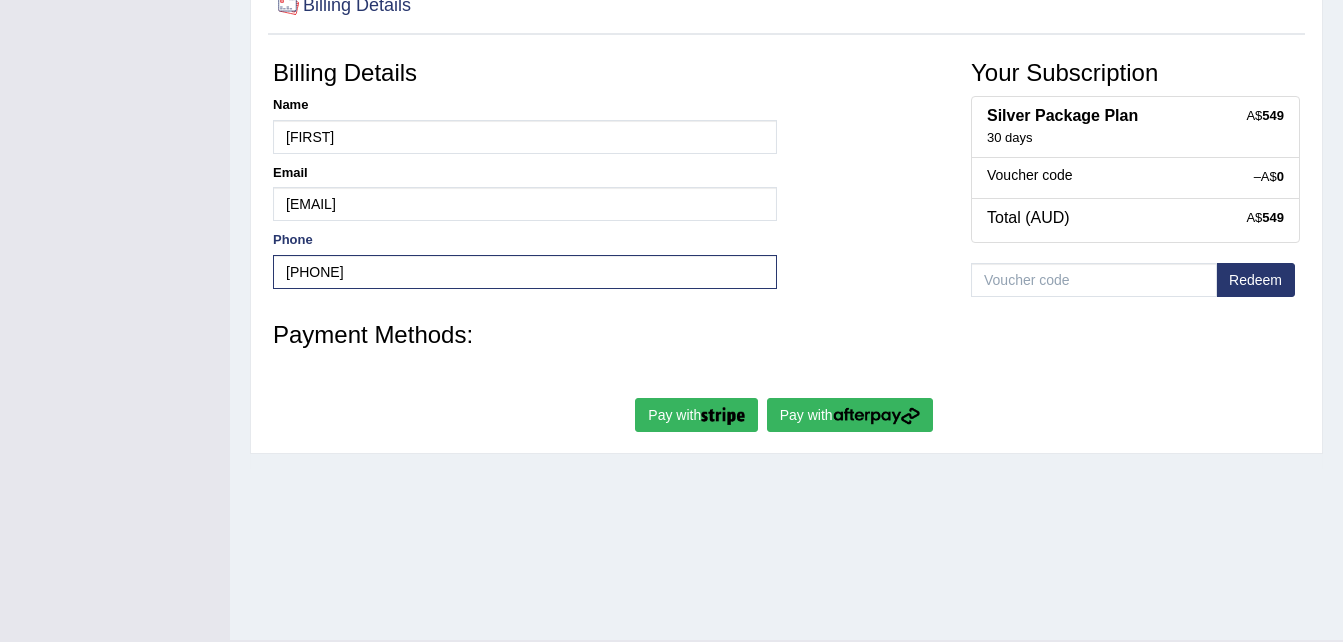 click on "Pay with" at bounding box center [696, 415] 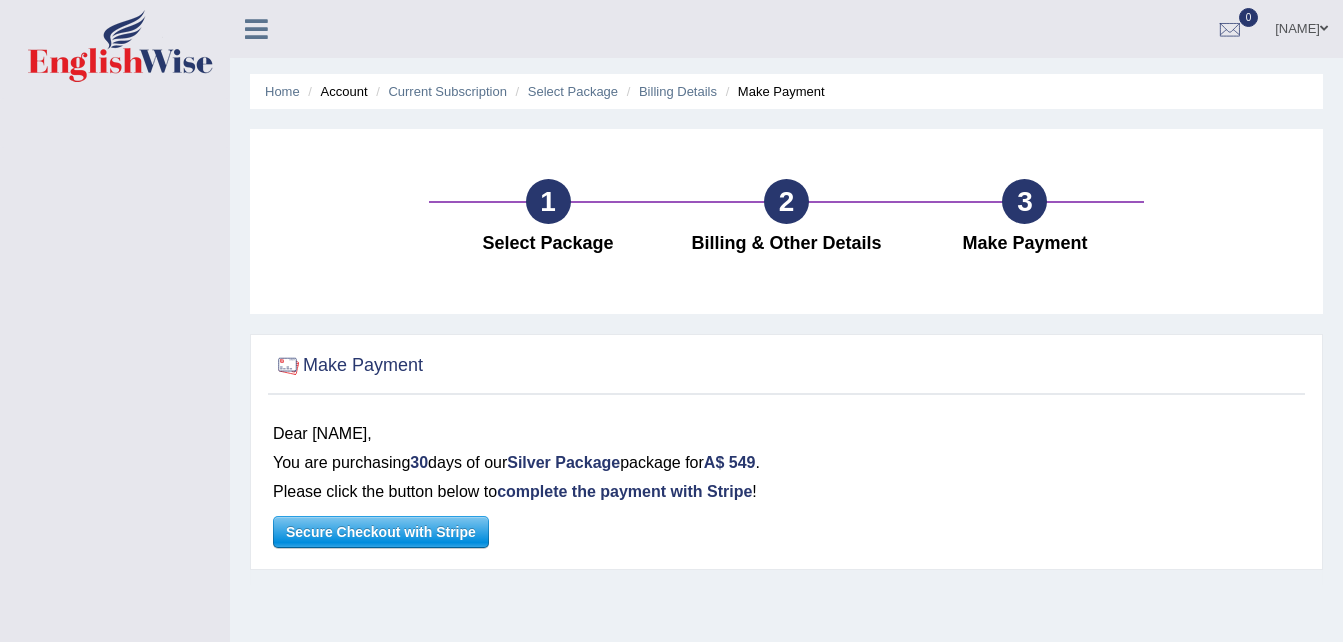 scroll, scrollTop: 0, scrollLeft: 0, axis: both 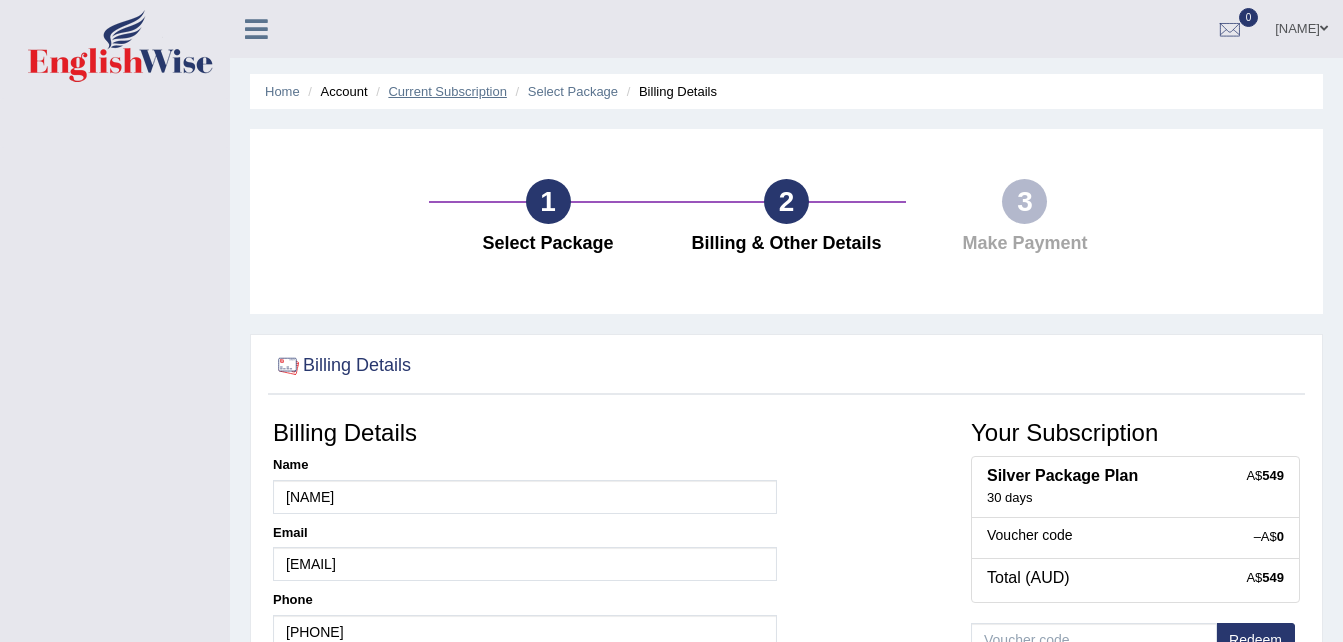 click on "Current Subscription" at bounding box center [447, 91] 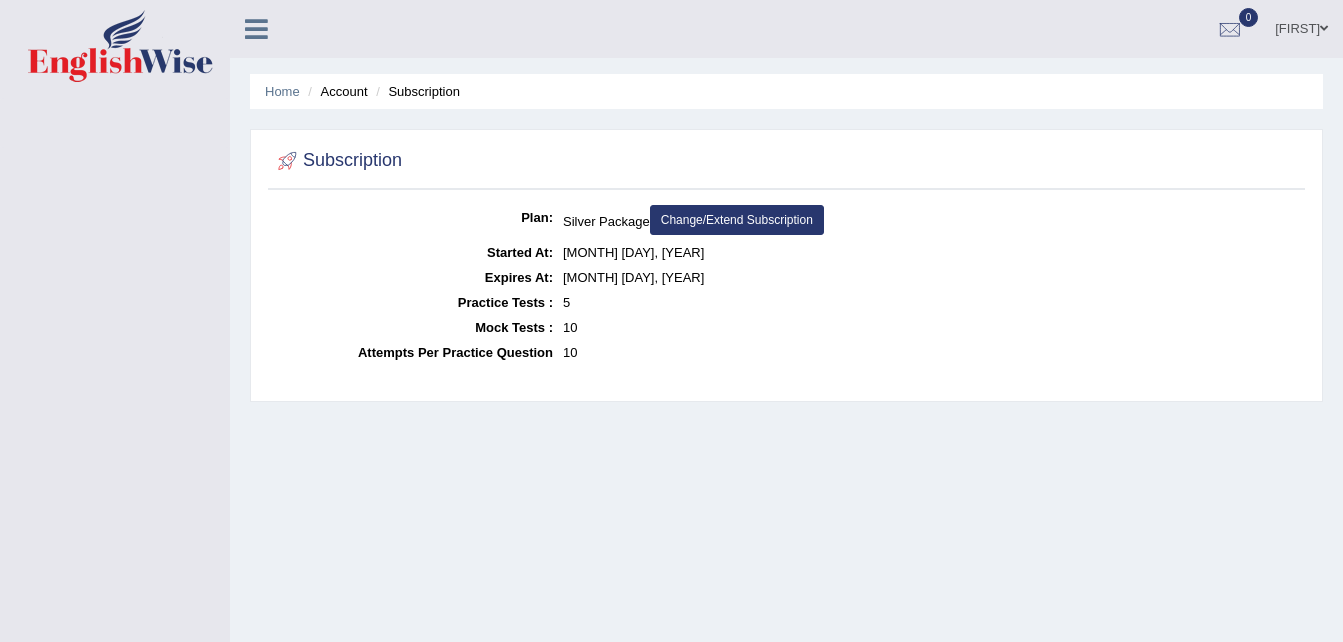 scroll, scrollTop: 0, scrollLeft: 0, axis: both 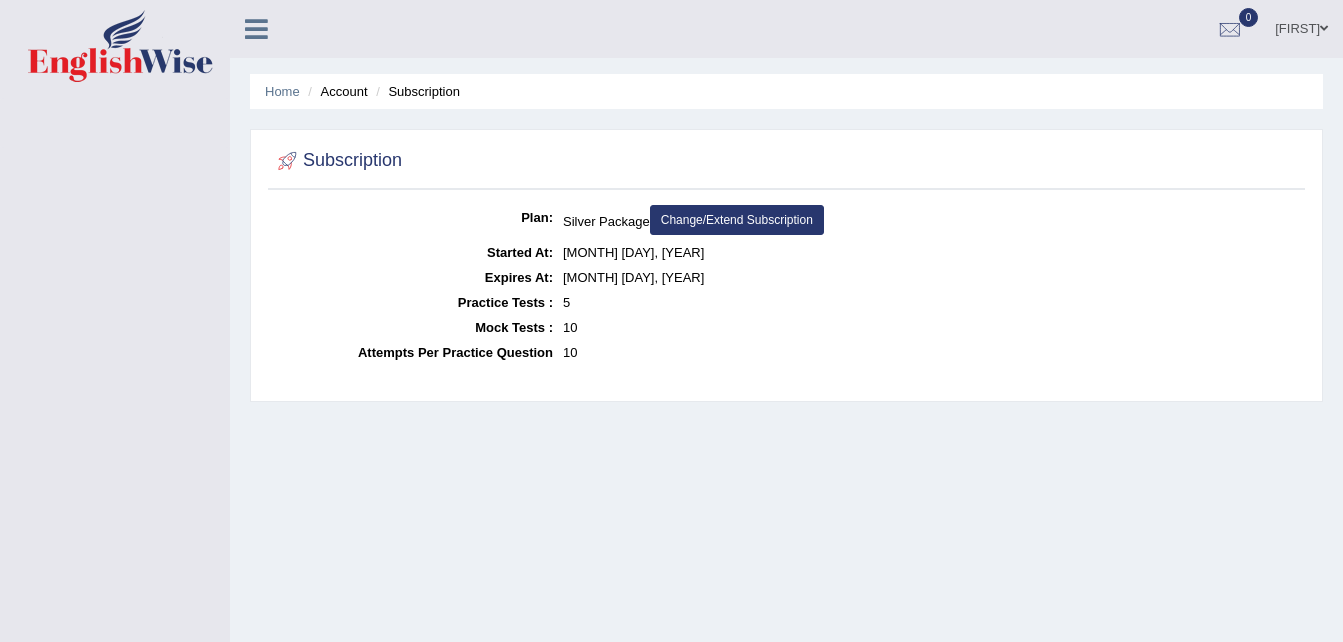 click on "Subscription" at bounding box center (415, 91) 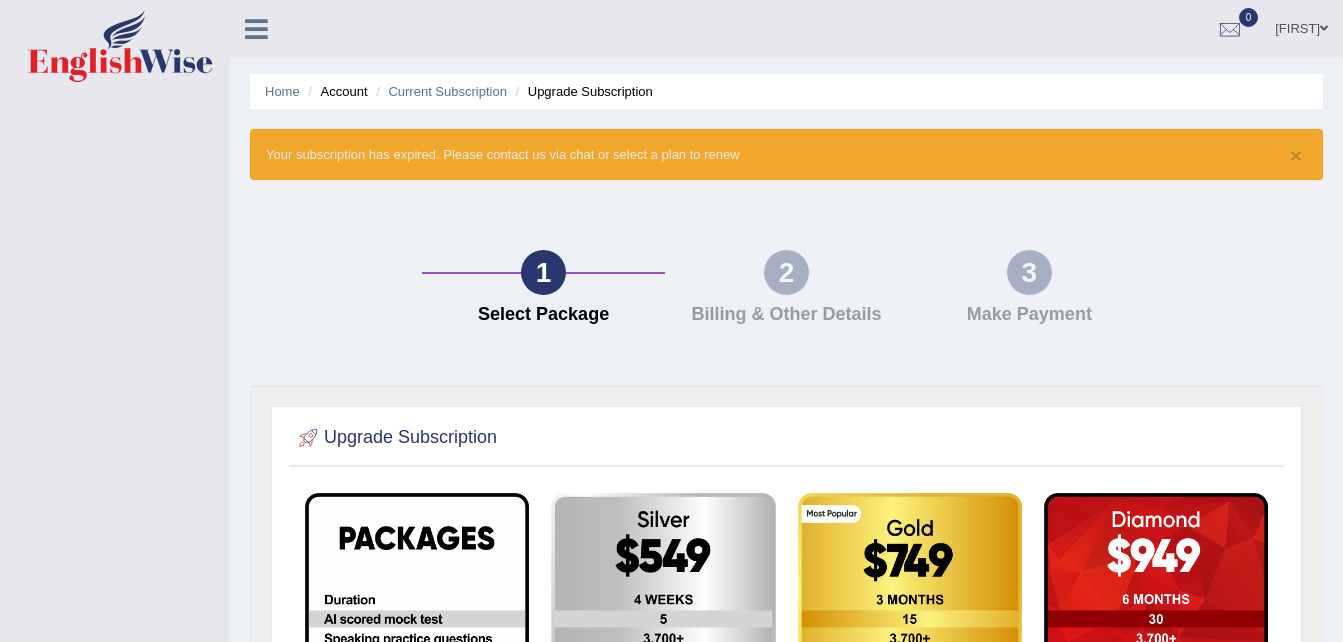 scroll, scrollTop: 0, scrollLeft: 0, axis: both 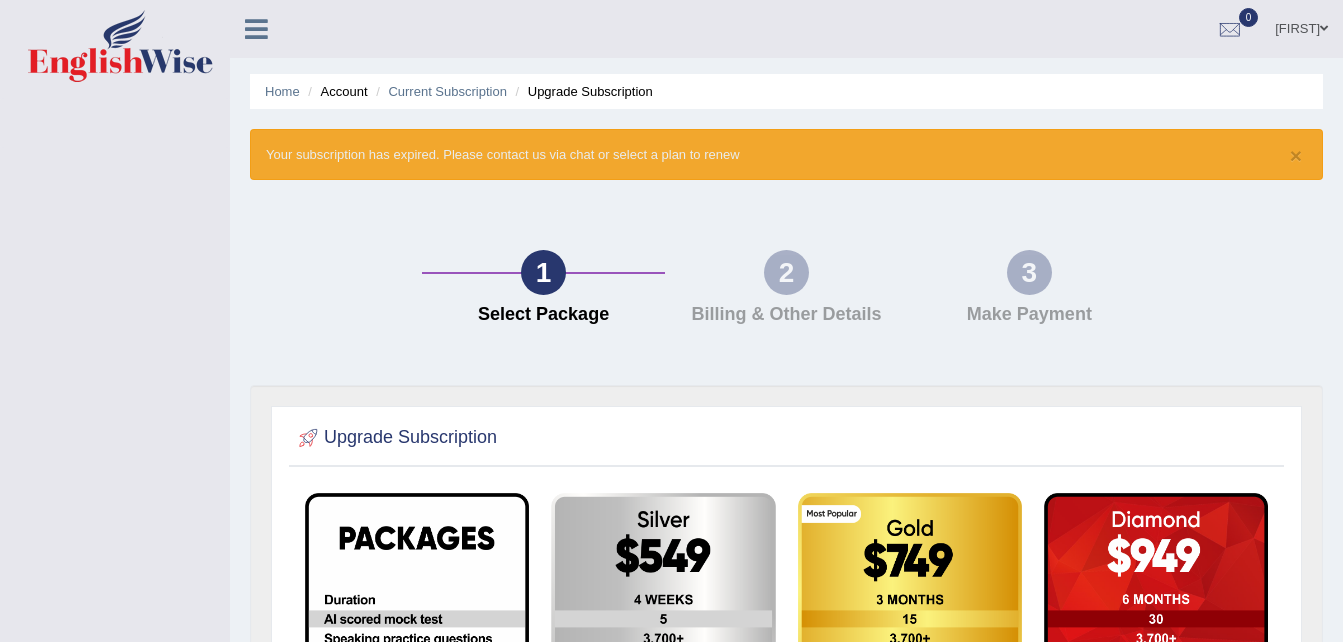click on "Upgrade Subscription" at bounding box center (582, 91) 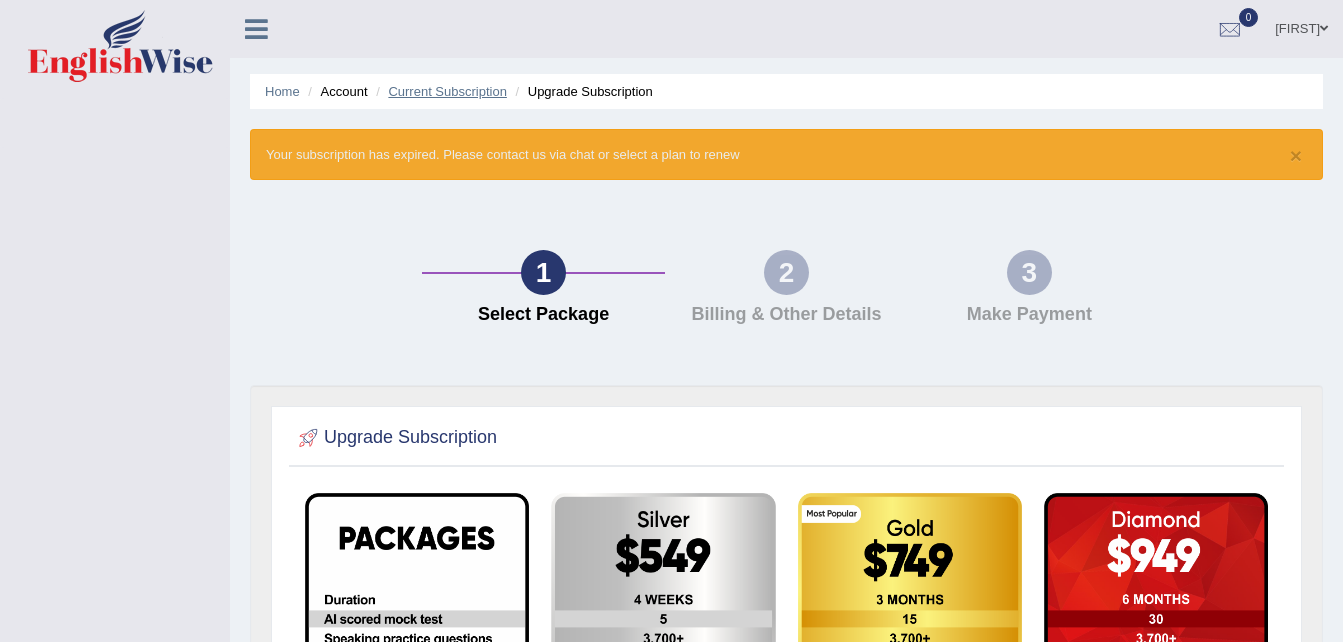 click on "Current Subscription" at bounding box center [447, 91] 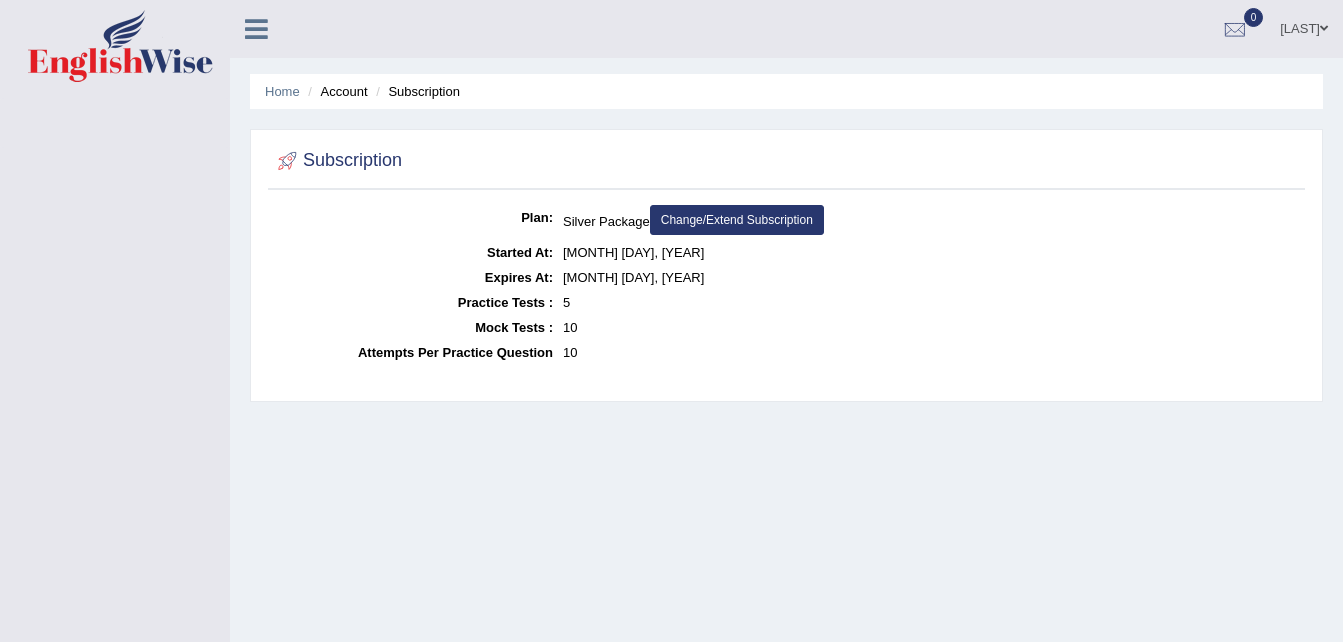 scroll, scrollTop: 0, scrollLeft: 0, axis: both 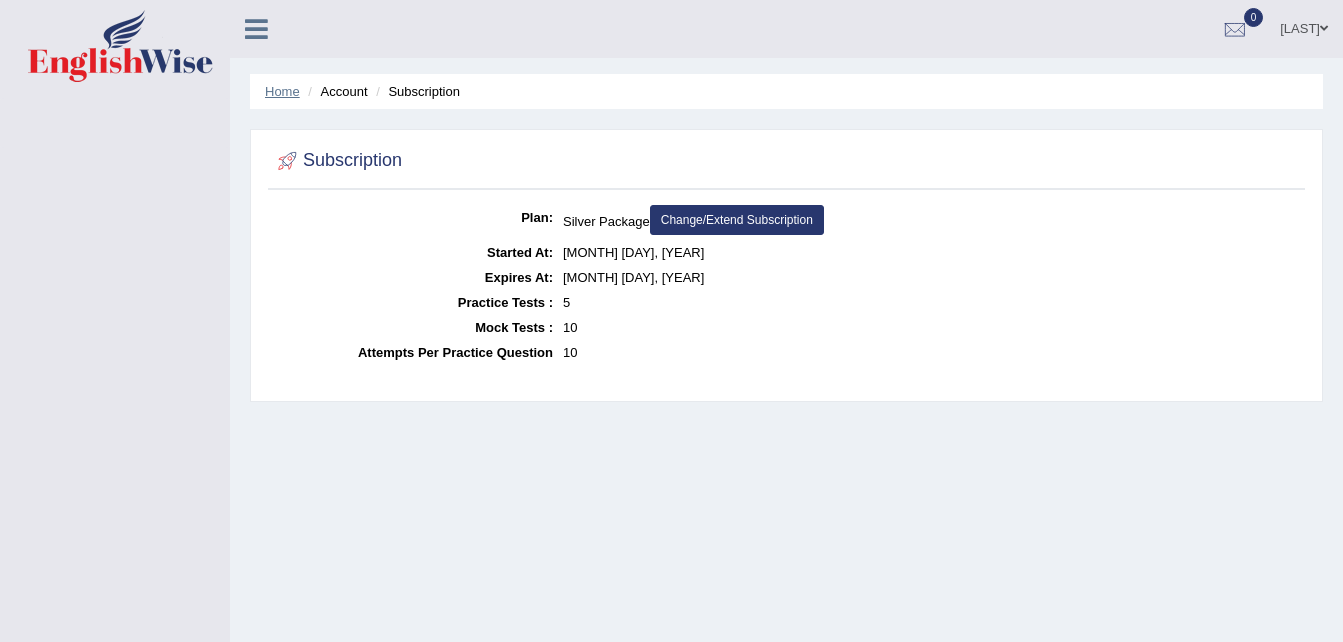 click on "Home" at bounding box center [282, 91] 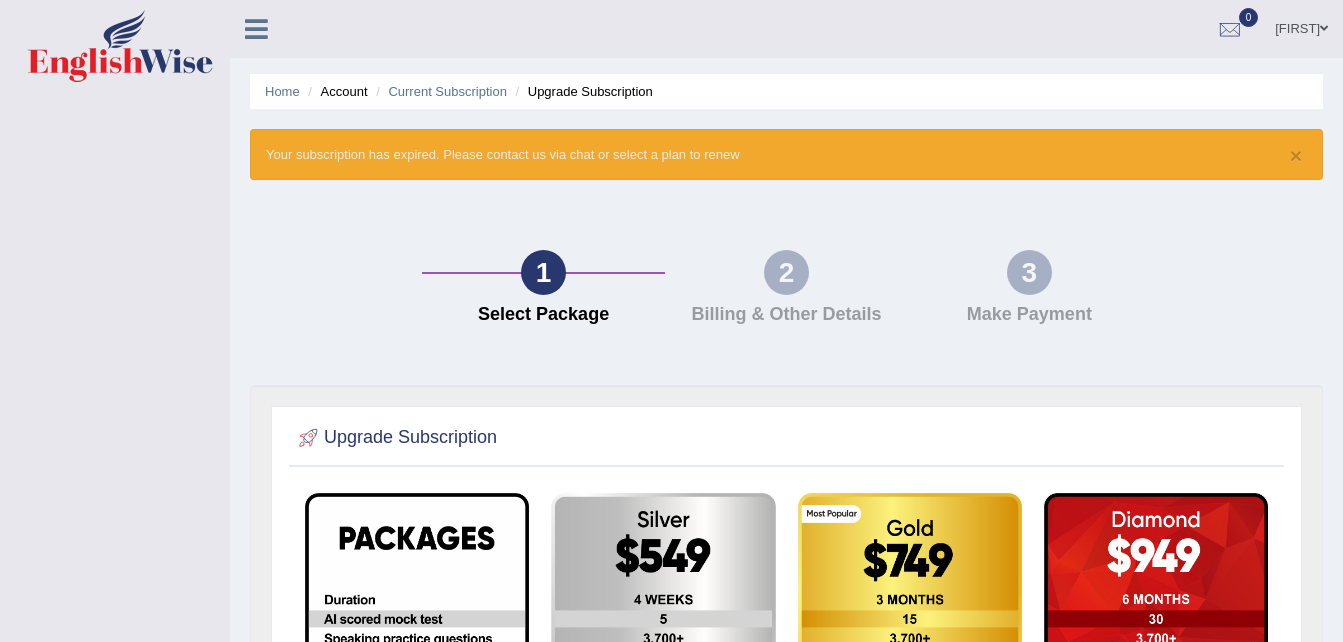 scroll, scrollTop: 0, scrollLeft: 0, axis: both 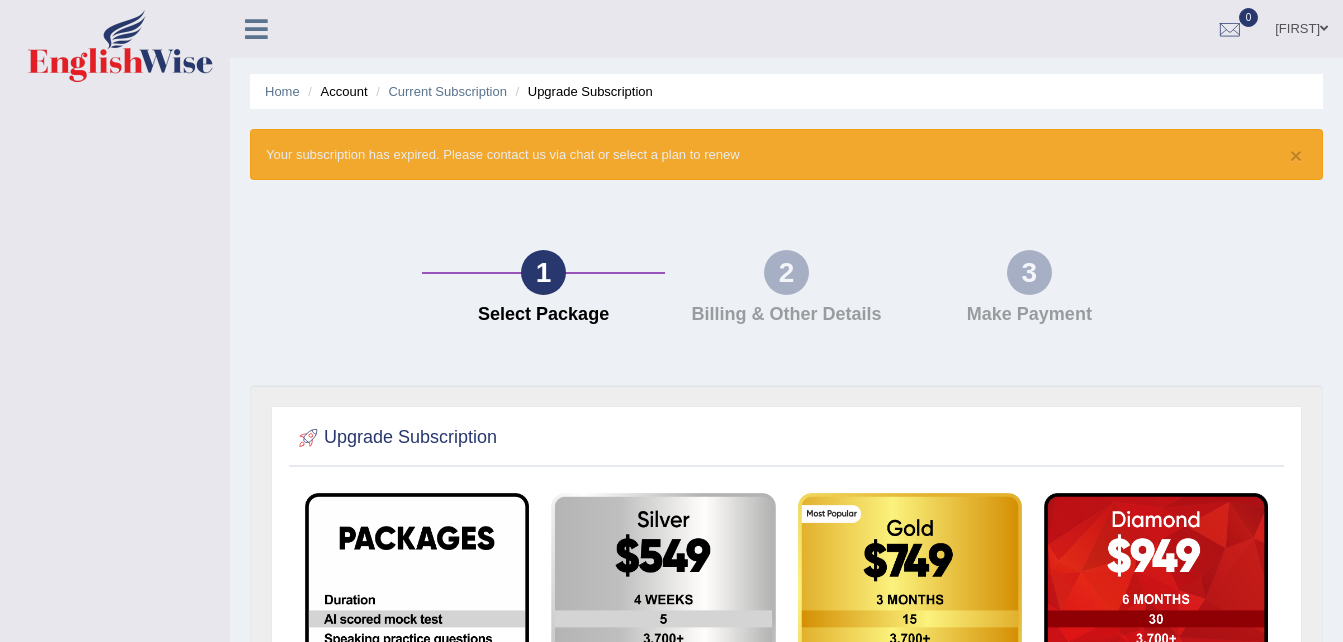 click on "Current Subscription" at bounding box center [439, 91] 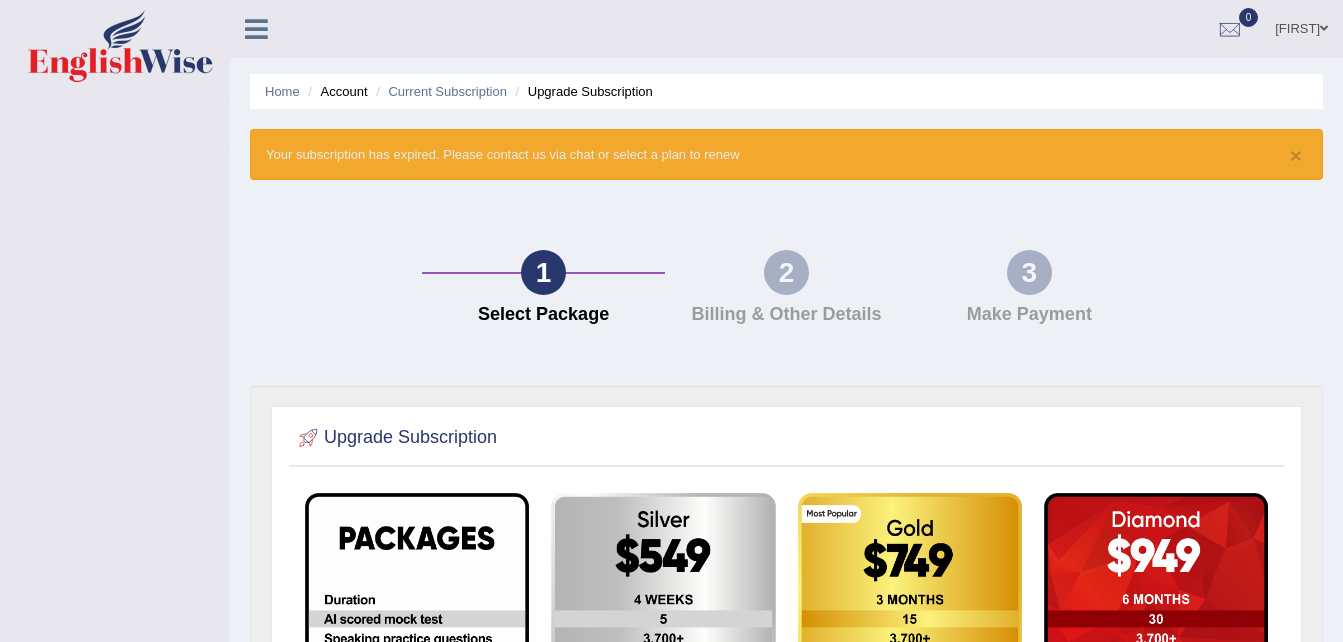 click on "Current Subscription" at bounding box center (439, 91) 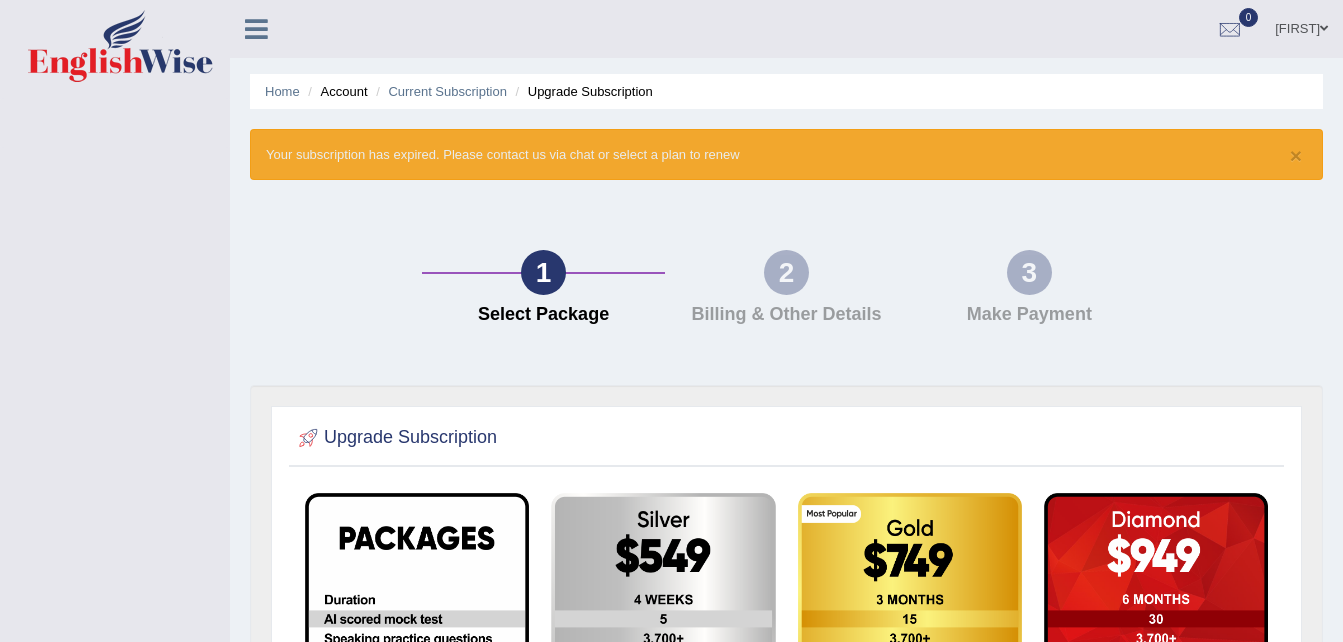 scroll, scrollTop: 510, scrollLeft: 0, axis: vertical 